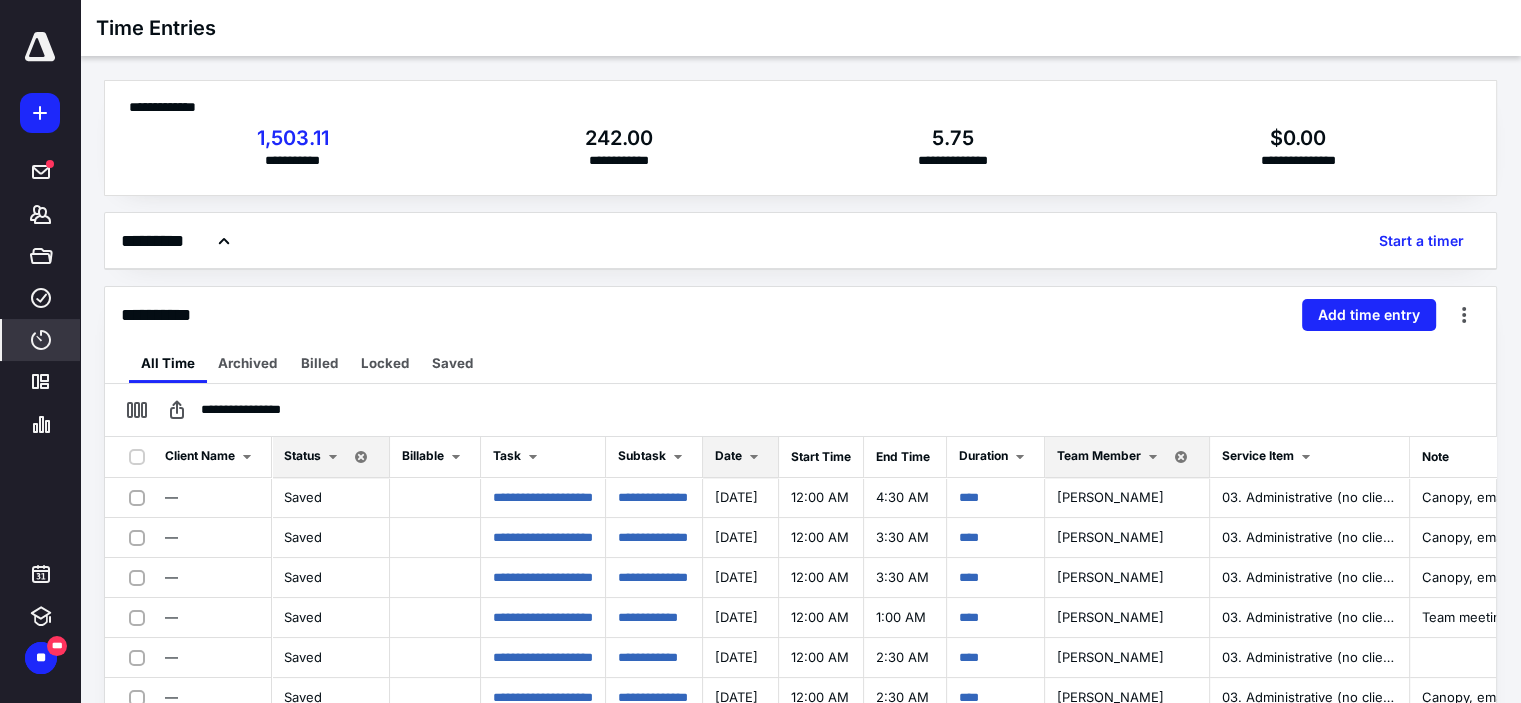scroll, scrollTop: 0, scrollLeft: 0, axis: both 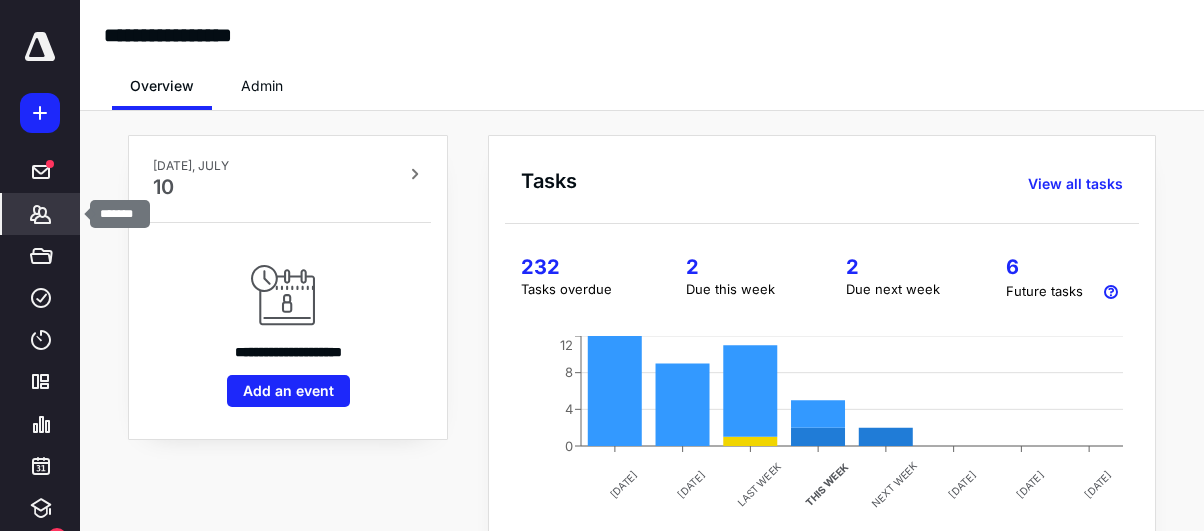 click 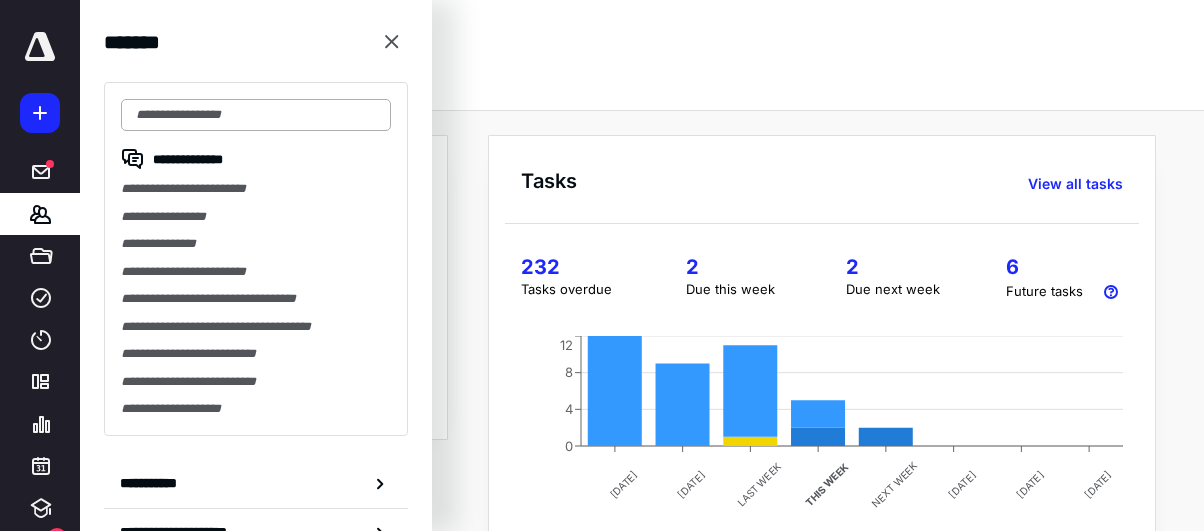 click at bounding box center [256, 115] 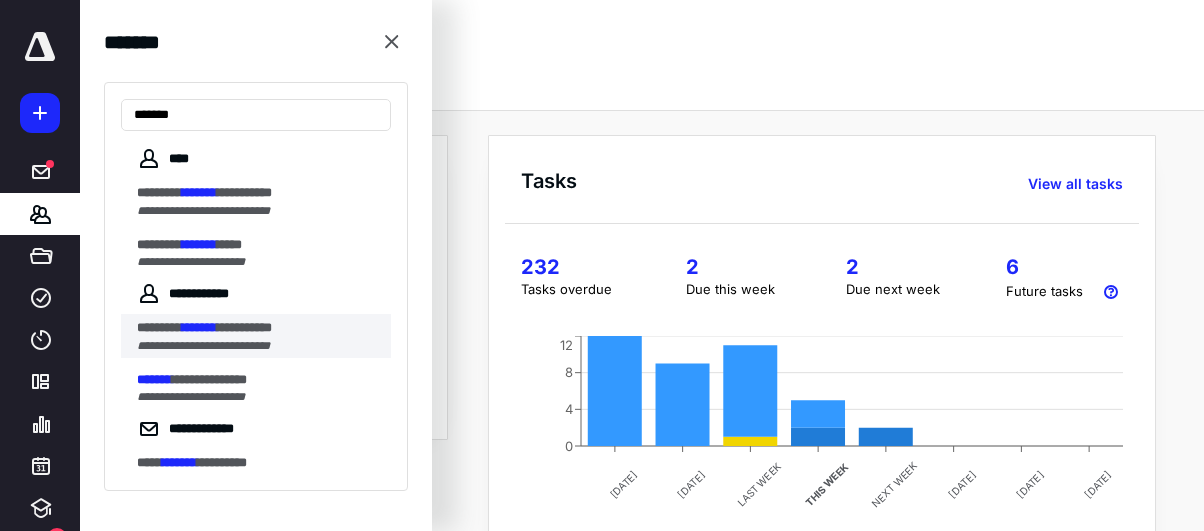 type on "*******" 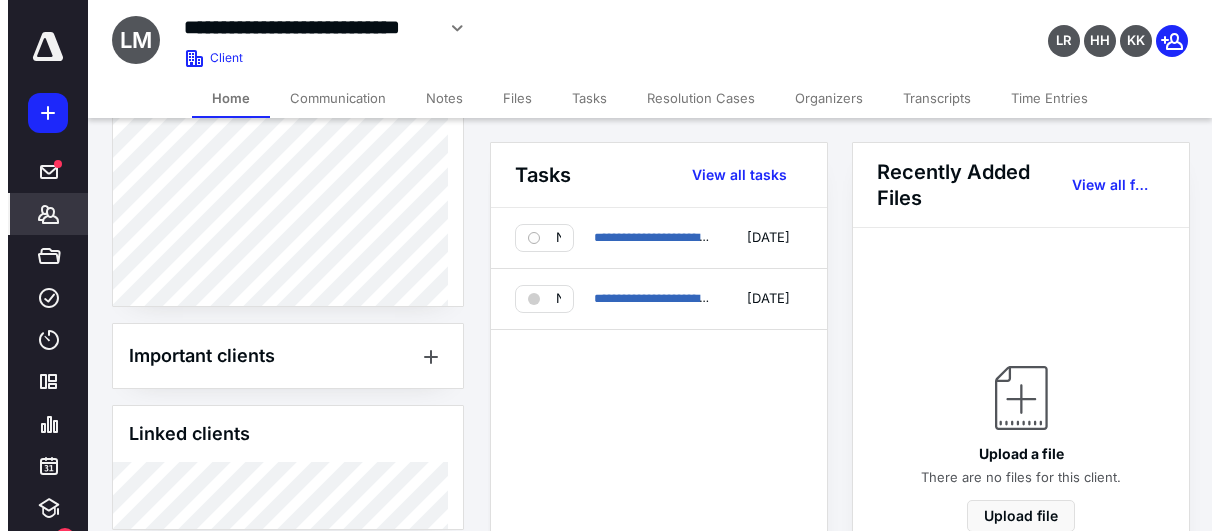 scroll, scrollTop: 1000, scrollLeft: 0, axis: vertical 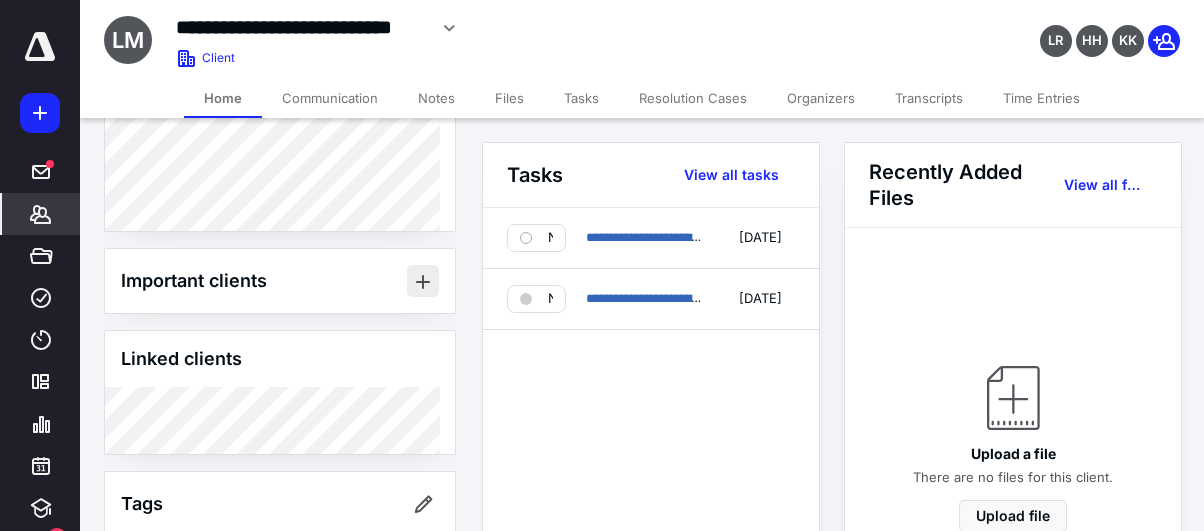 click at bounding box center (423, 281) 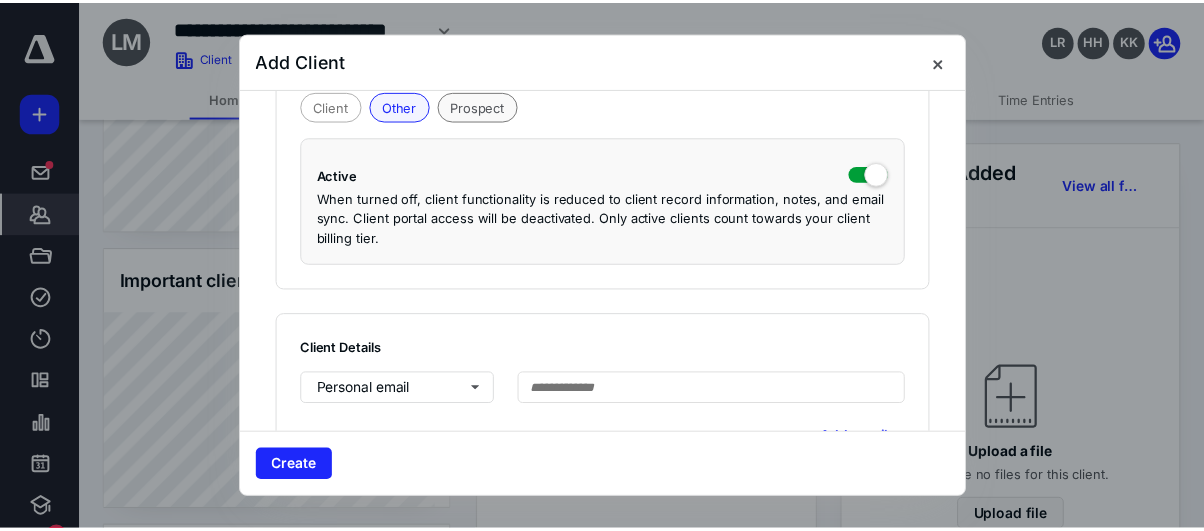 scroll, scrollTop: 400, scrollLeft: 0, axis: vertical 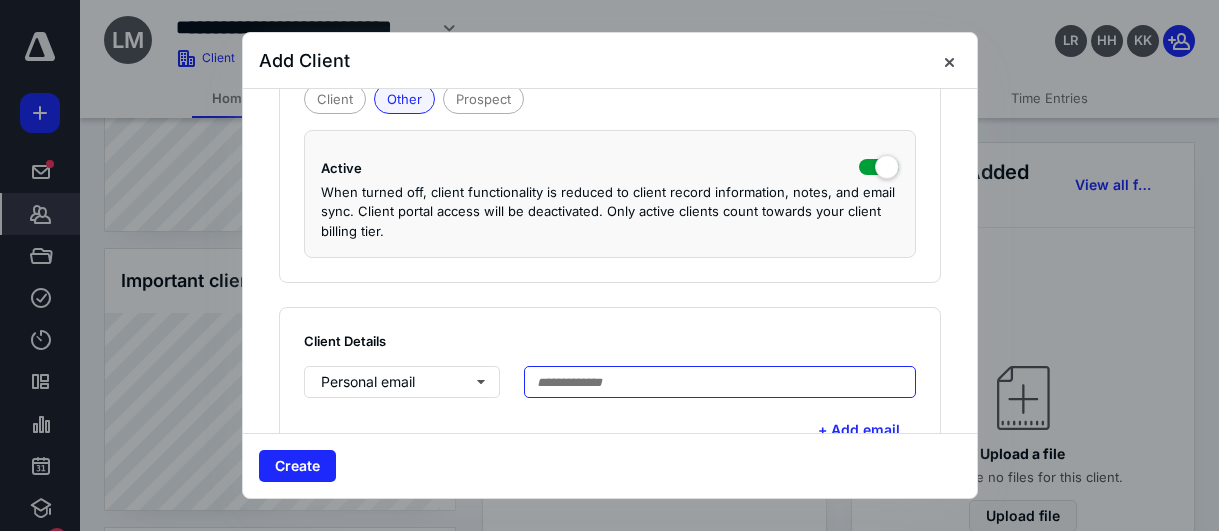 click at bounding box center [720, 382] 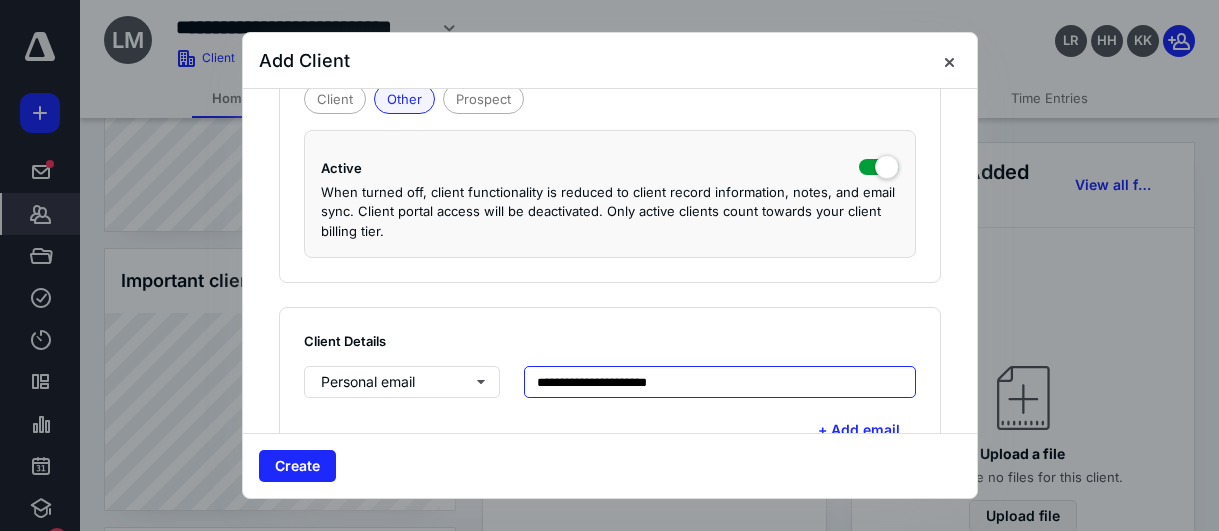 type on "**********" 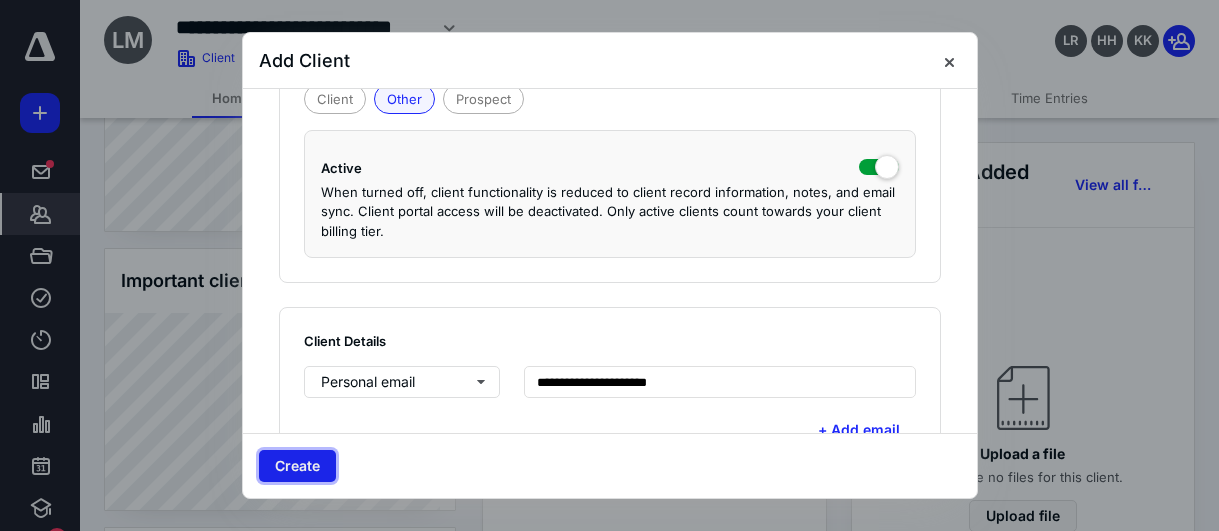 click on "Create" at bounding box center [297, 466] 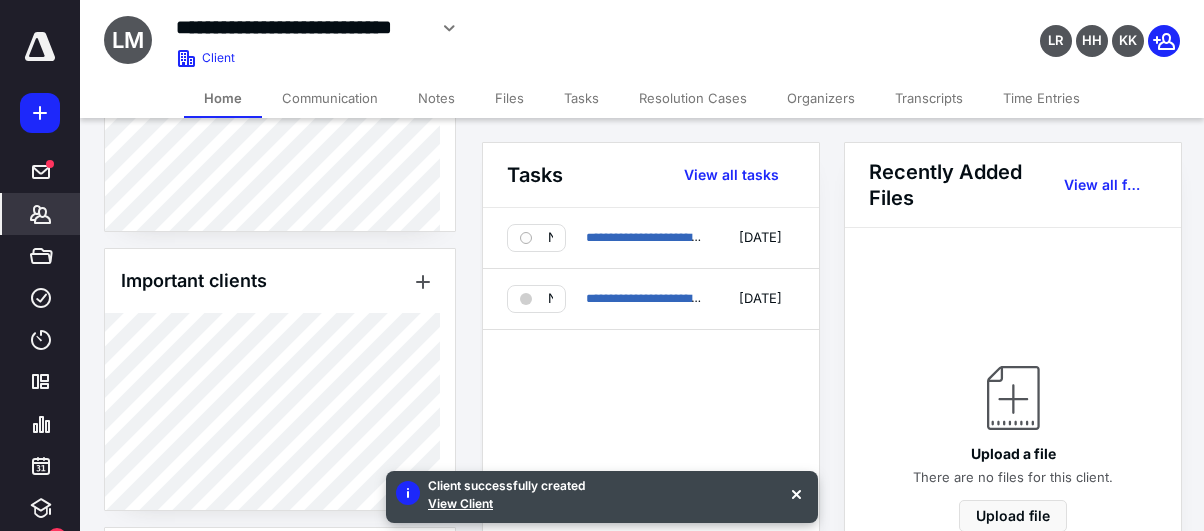 click on "Client successfully created View Client" at bounding box center [602, 497] 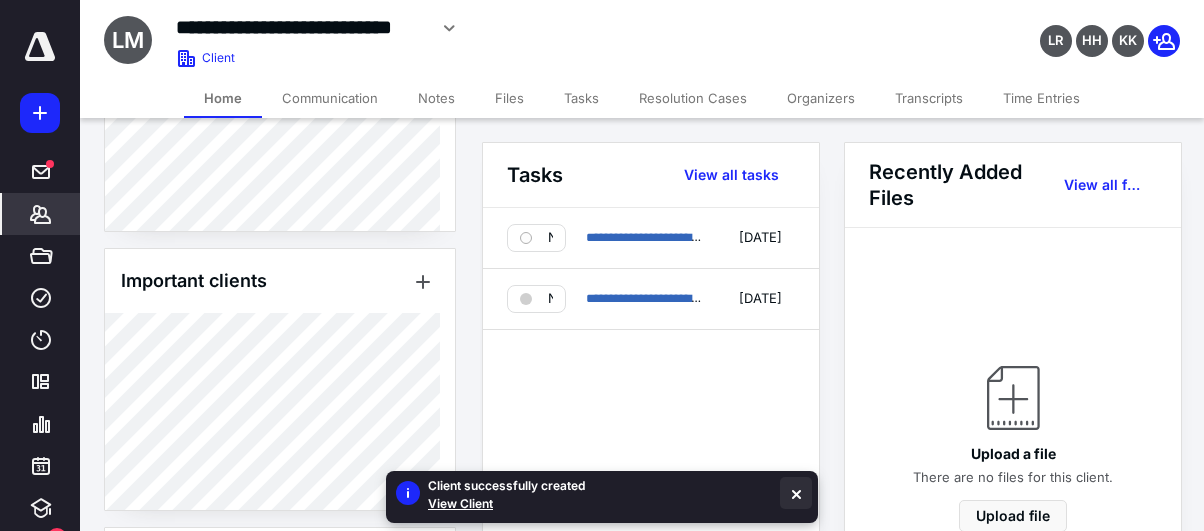 click at bounding box center (796, 493) 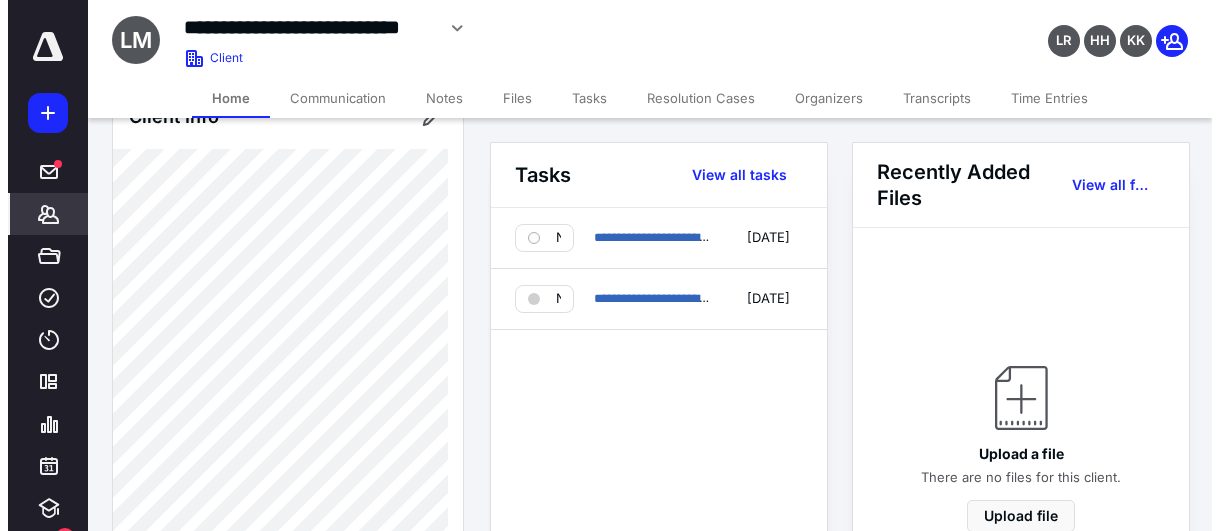scroll, scrollTop: 0, scrollLeft: 0, axis: both 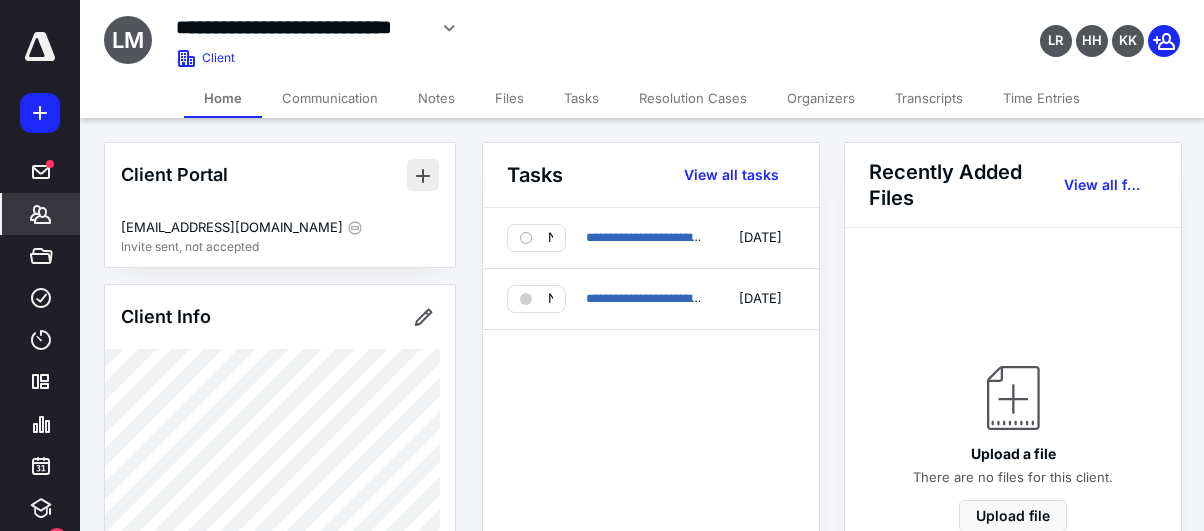 click at bounding box center (423, 175) 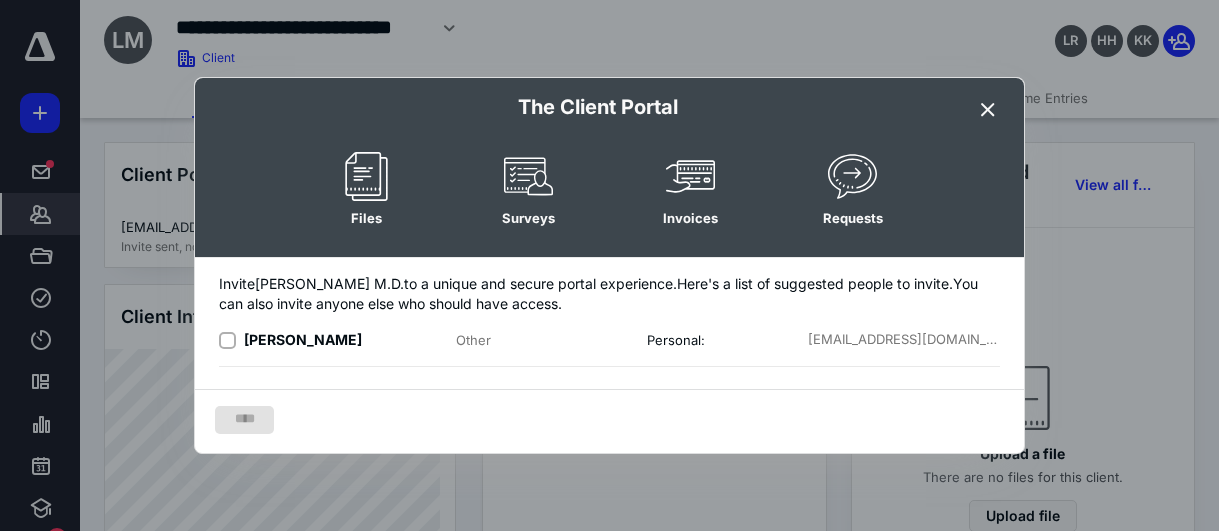 click 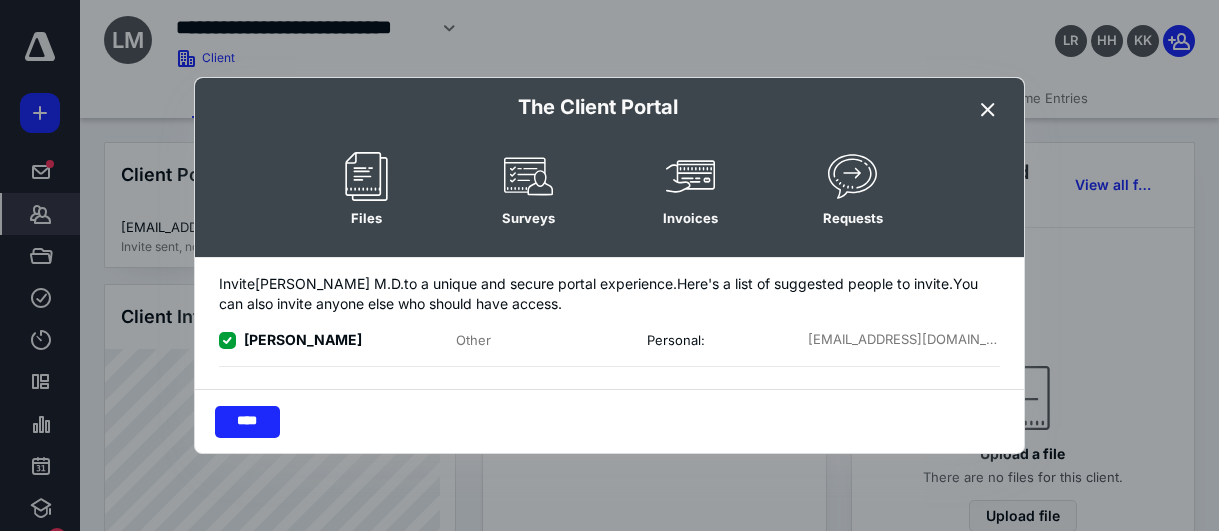 scroll, scrollTop: 100, scrollLeft: 0, axis: vertical 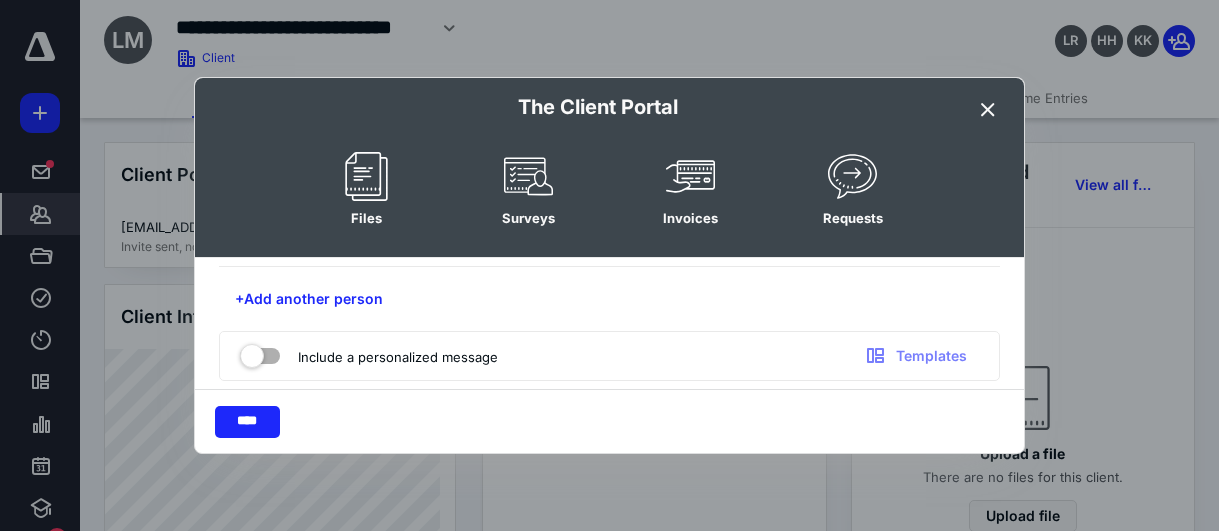 drag, startPoint x: 257, startPoint y: 351, endPoint x: 380, endPoint y: 354, distance: 123.03658 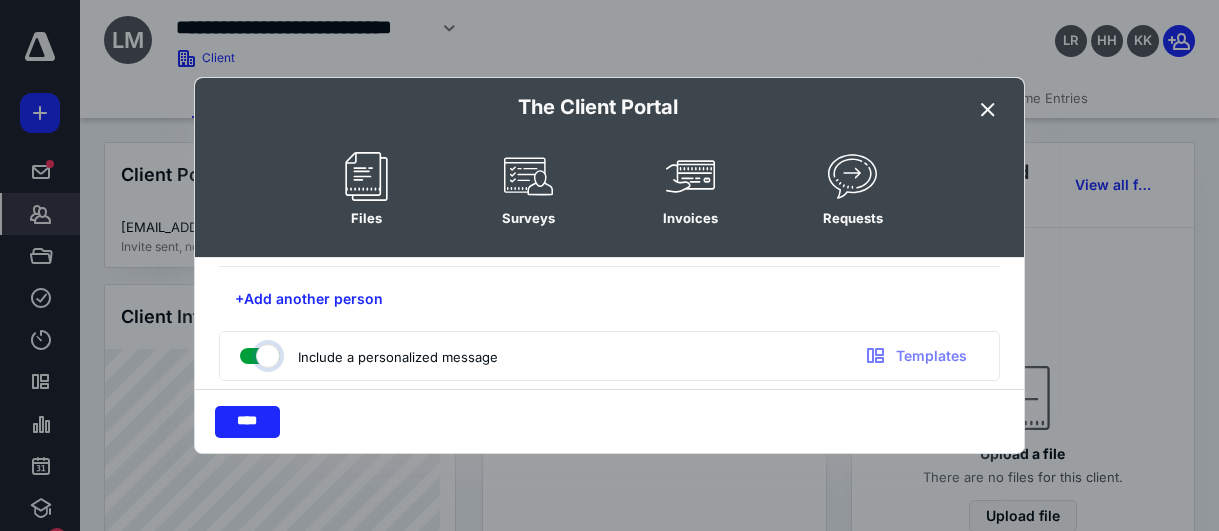 checkbox on "true" 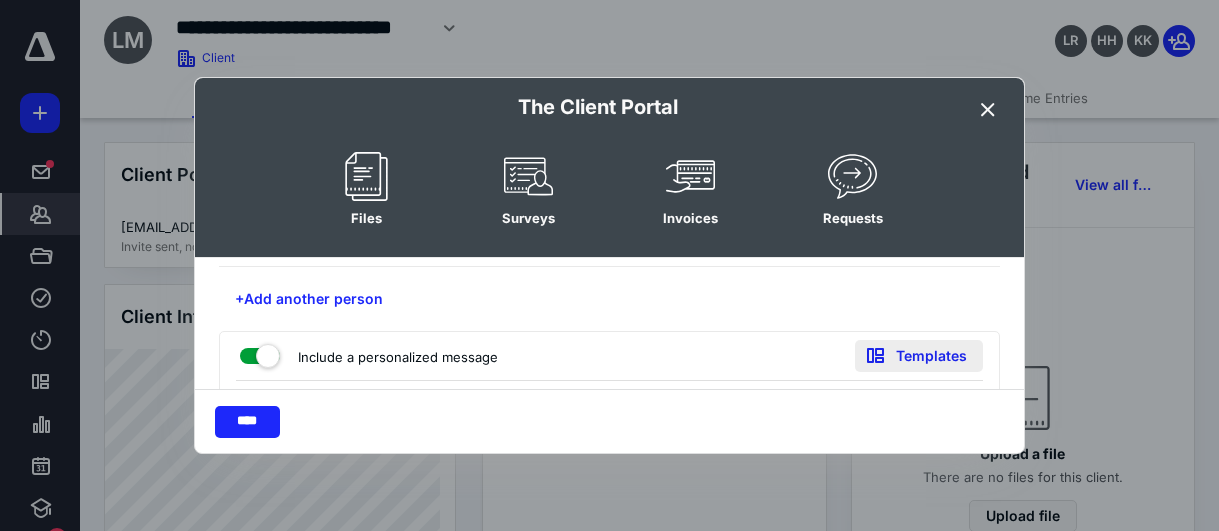 click on "Templates" at bounding box center (919, 356) 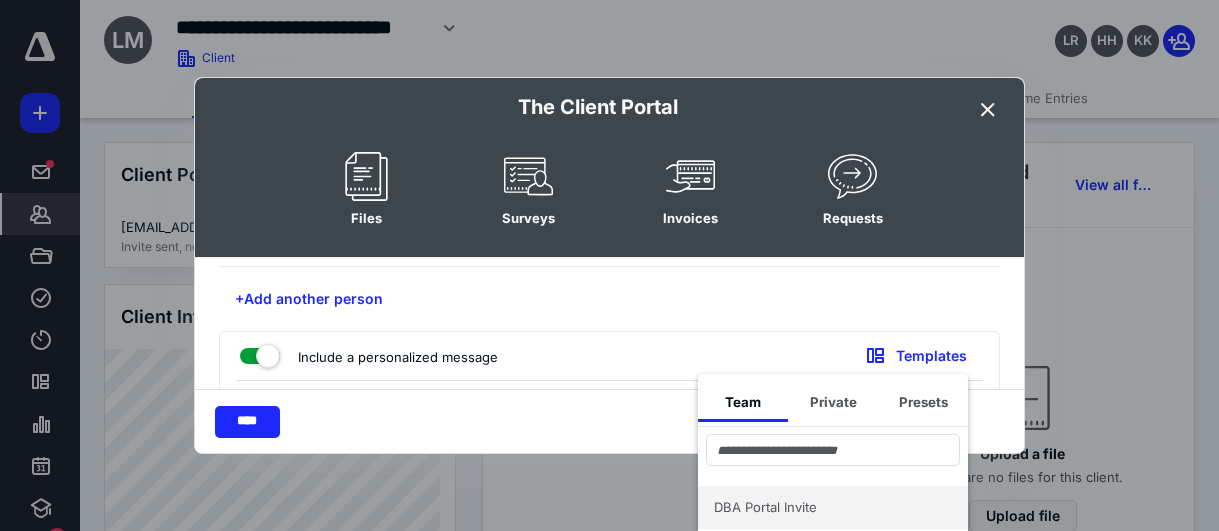 click on "DBA Portal Invite" at bounding box center (821, 507) 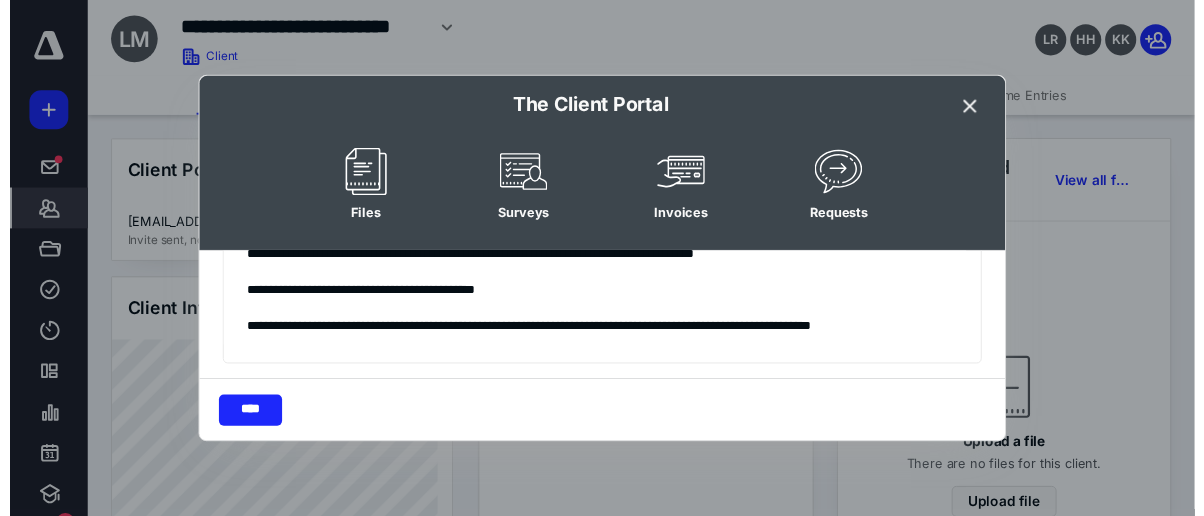 scroll, scrollTop: 315, scrollLeft: 0, axis: vertical 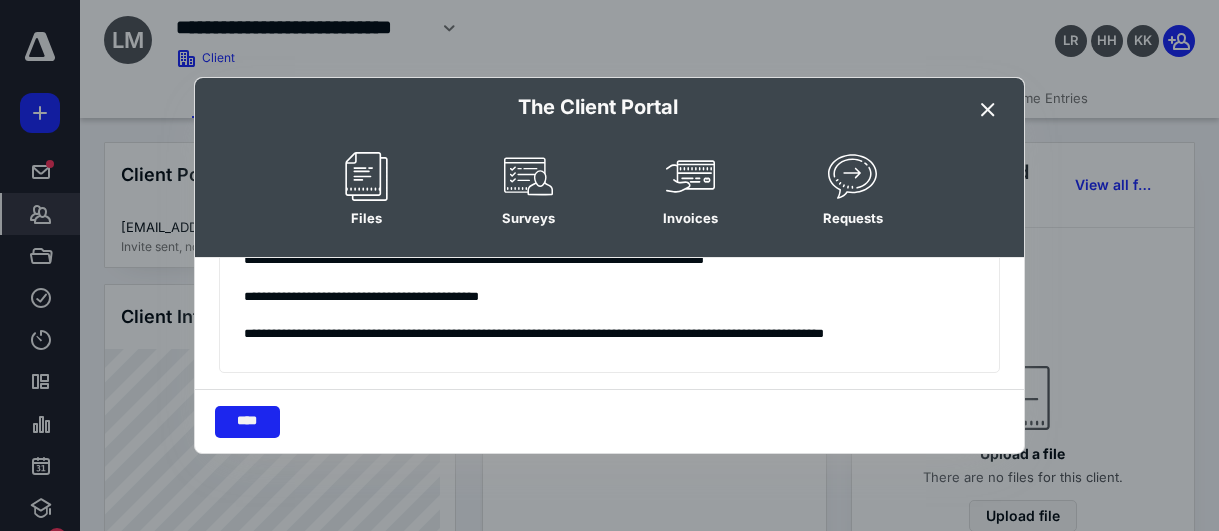 click on "****" at bounding box center [247, 422] 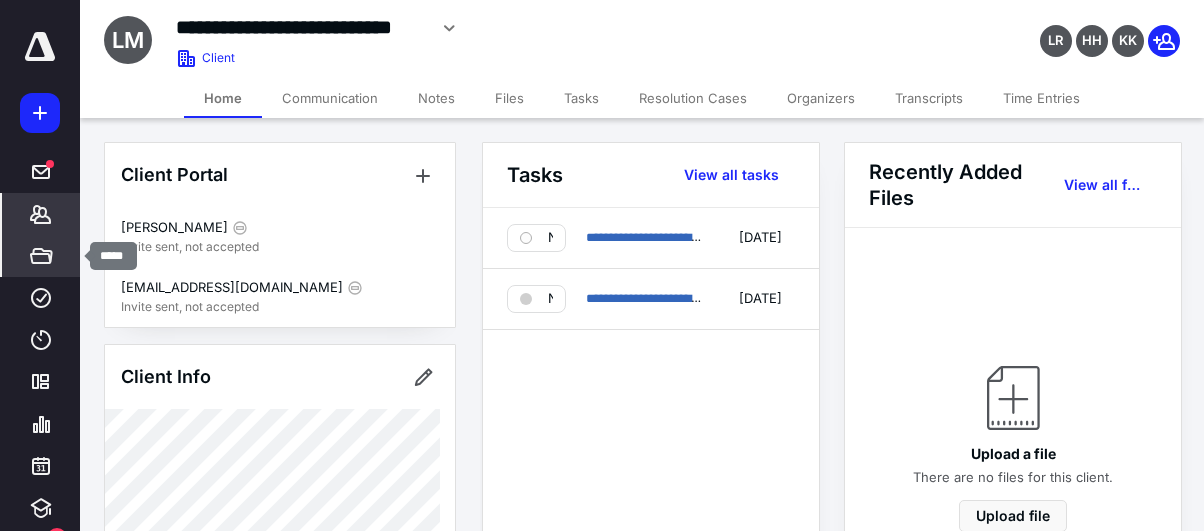 click on "*****" at bounding box center (41, 256) 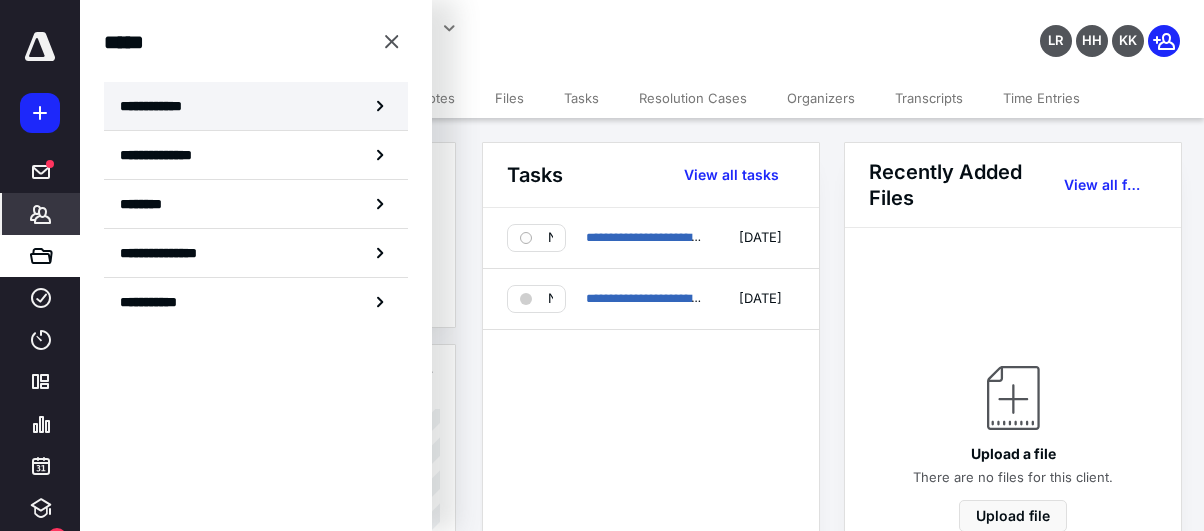 click on "**********" at bounding box center [256, 106] 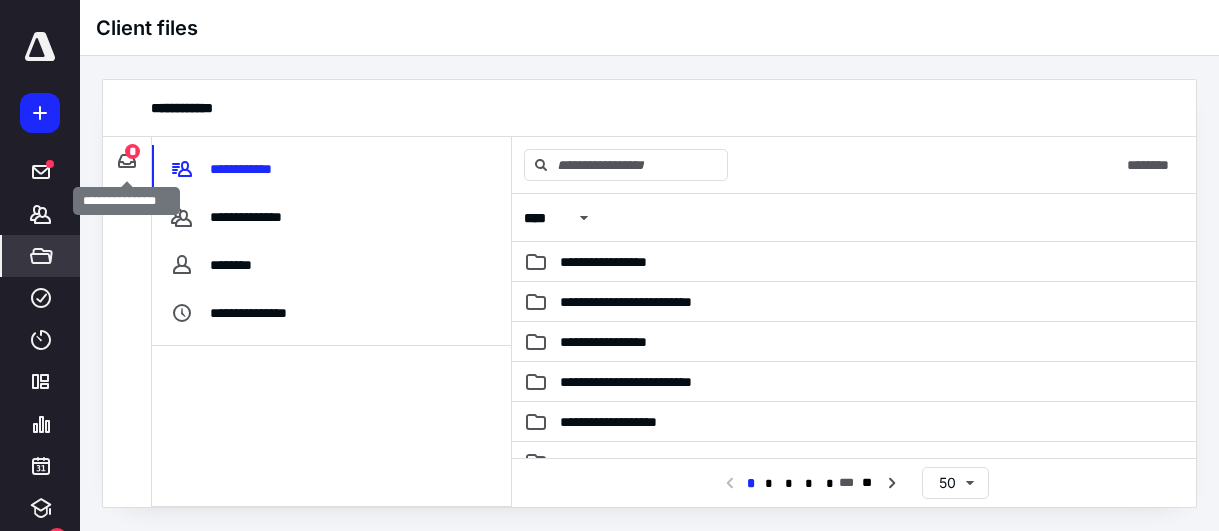 click on "*" at bounding box center (132, 151) 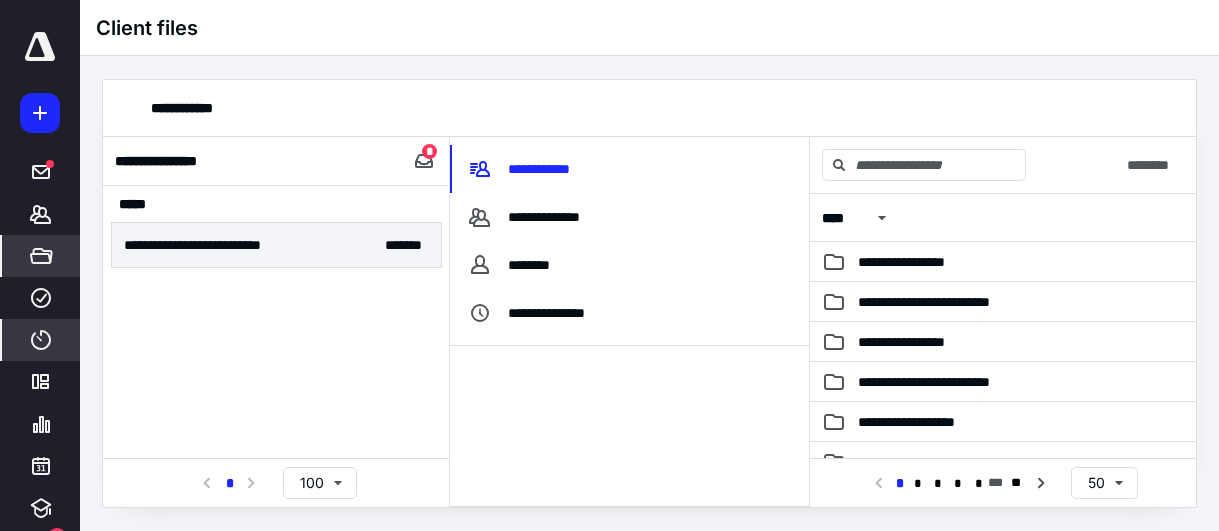 click 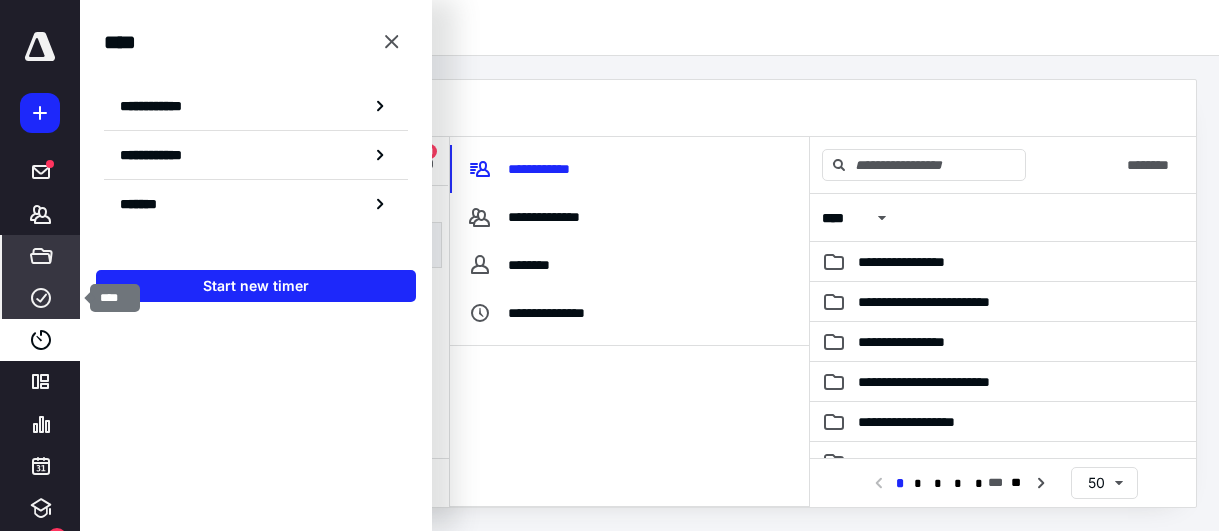 click 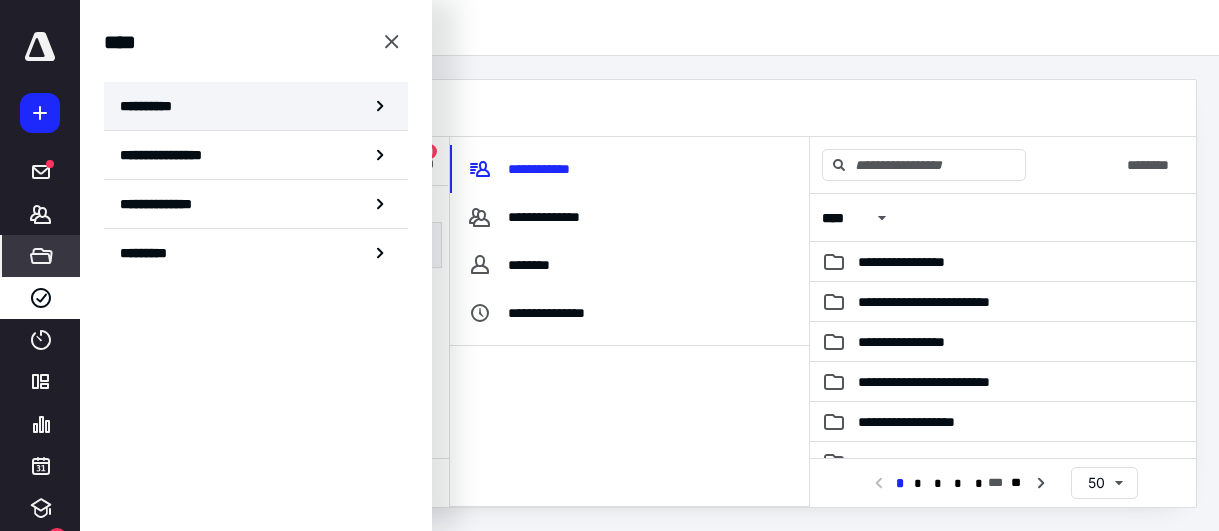 click on "**********" at bounding box center (153, 106) 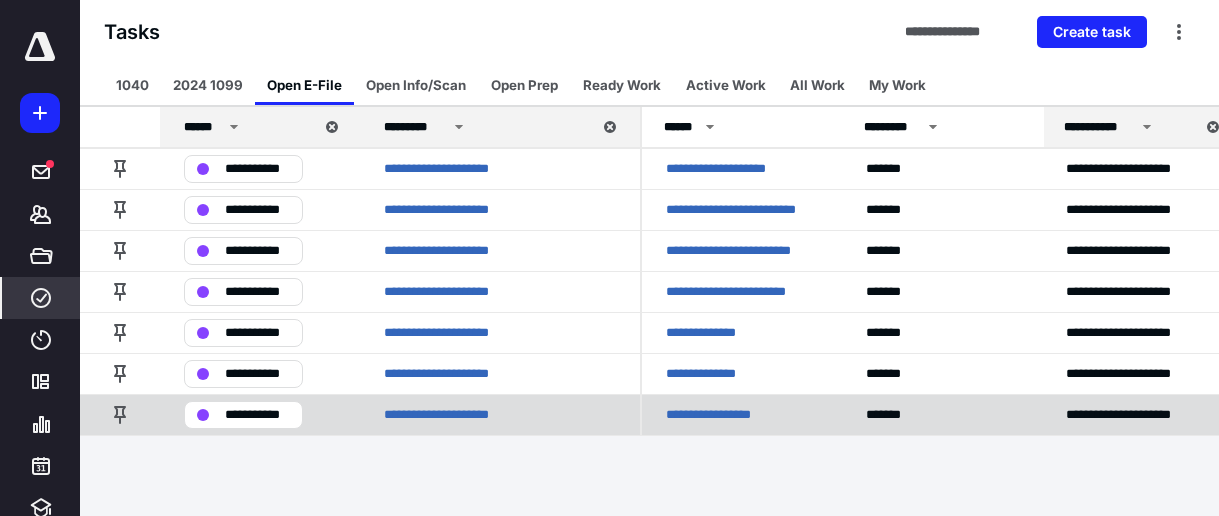 click on "**********" at bounding box center (717, 415) 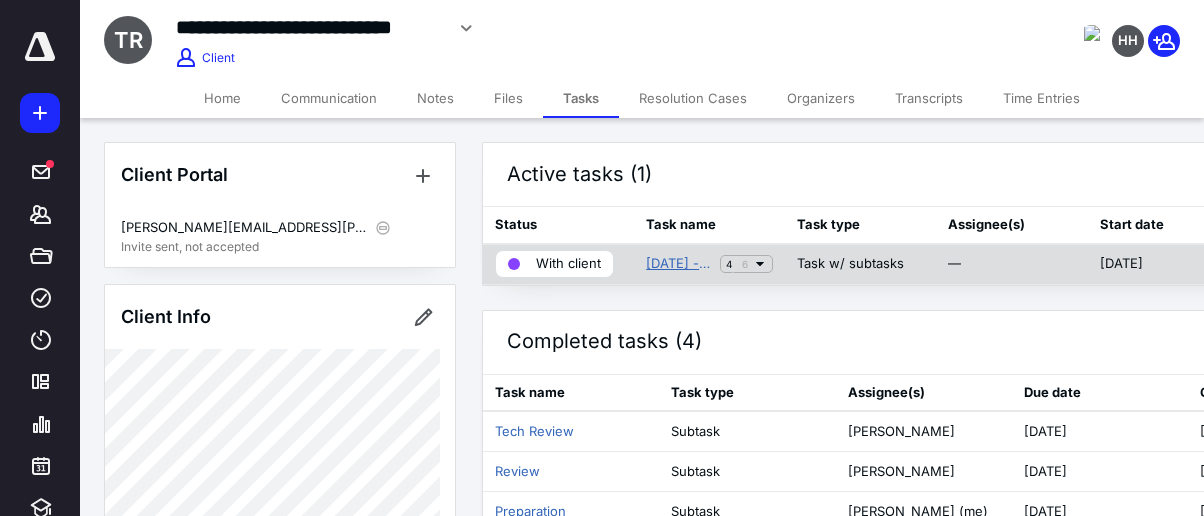 click on "1040 - 2024" at bounding box center (679, 264) 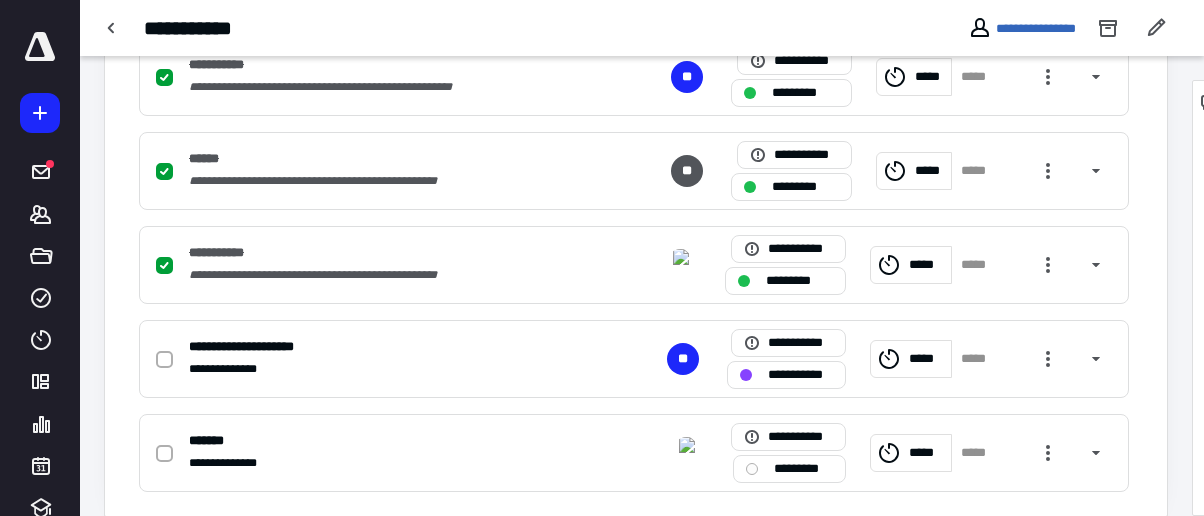 scroll, scrollTop: 659, scrollLeft: 0, axis: vertical 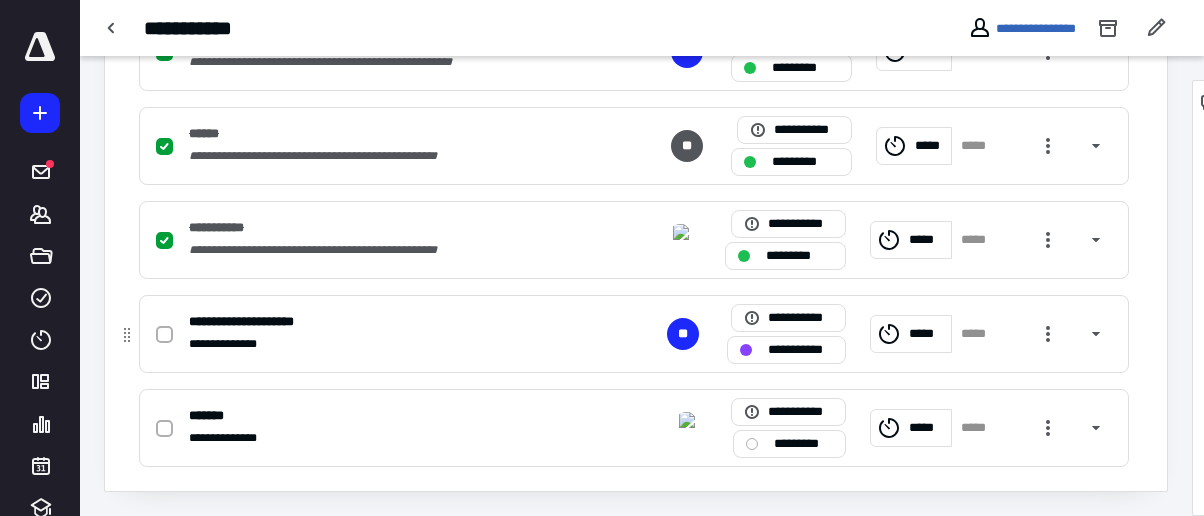 click on "**********" at bounding box center (800, 350) 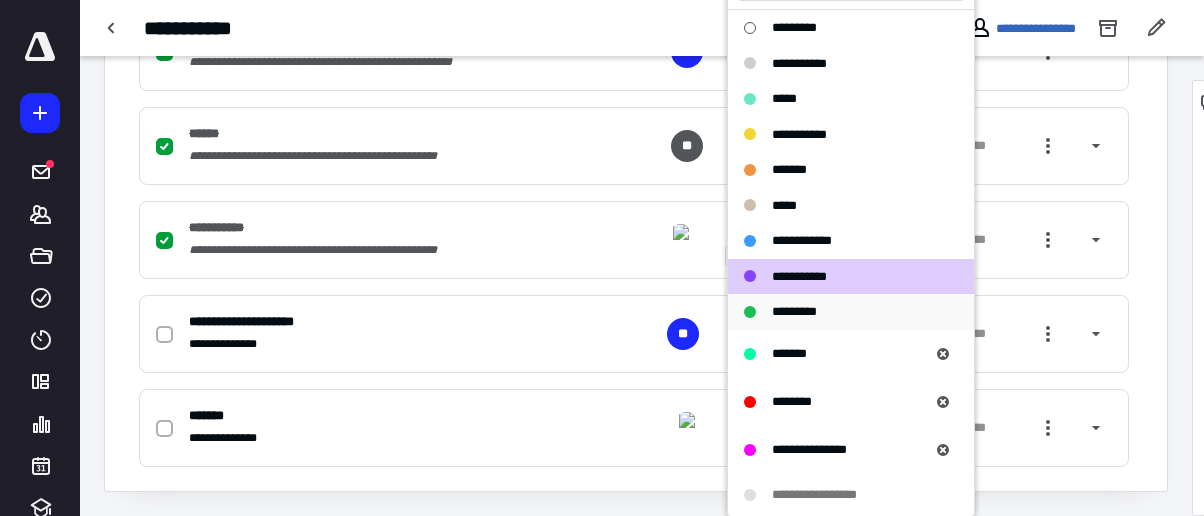 click on "*********" at bounding box center [794, 311] 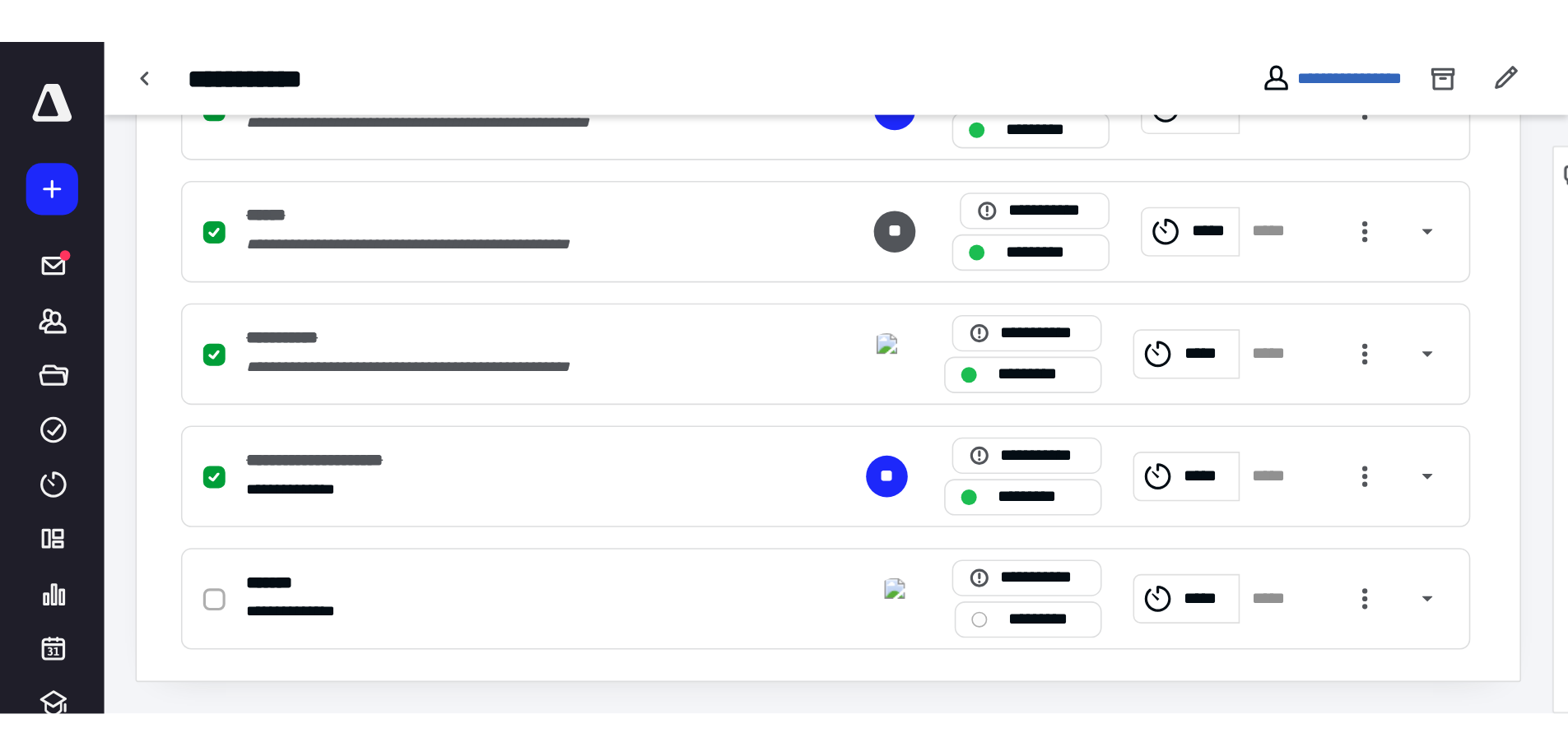 scroll, scrollTop: 211, scrollLeft: 0, axis: vertical 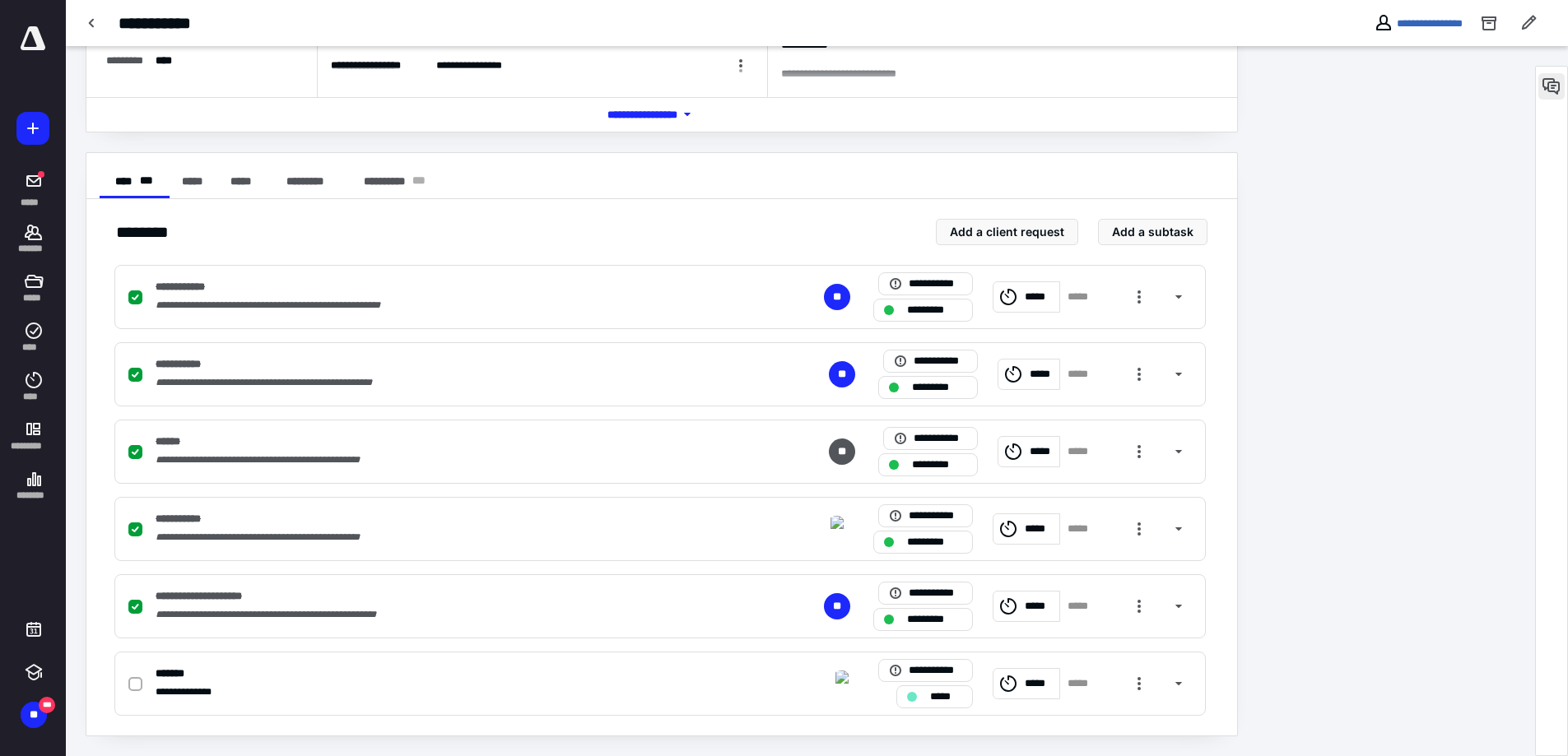click at bounding box center (1552, 86) 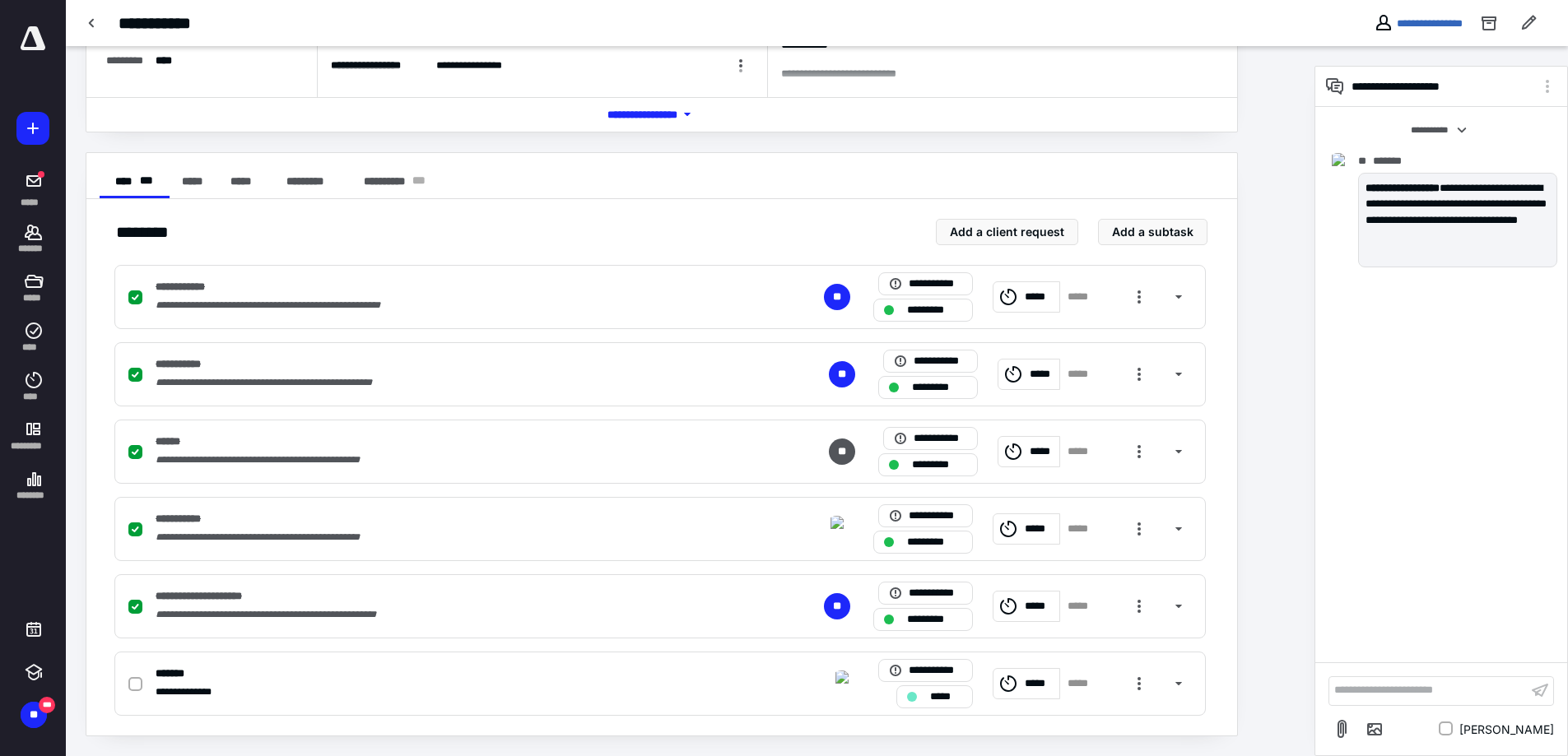 click on "**********" at bounding box center [1428, 690] 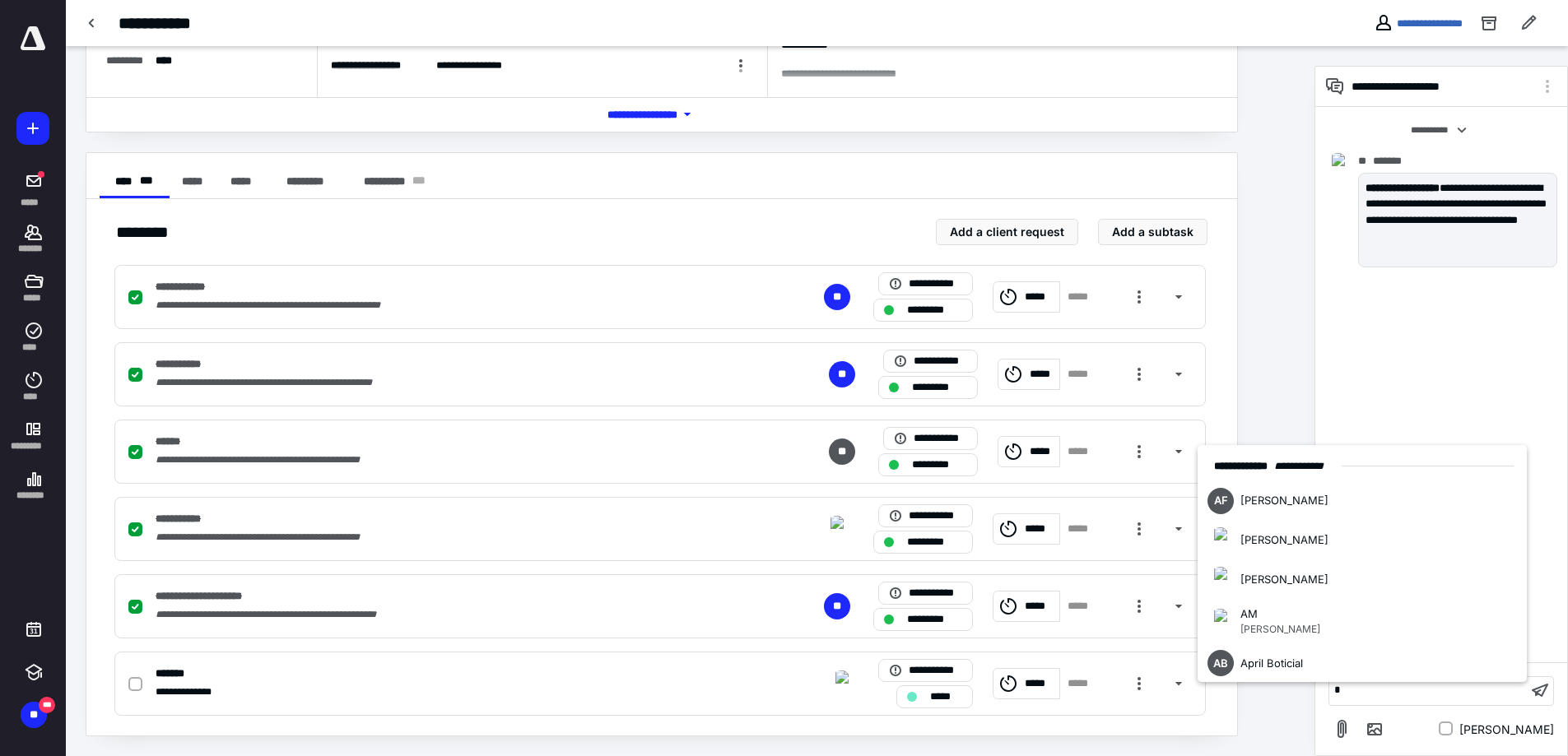 type 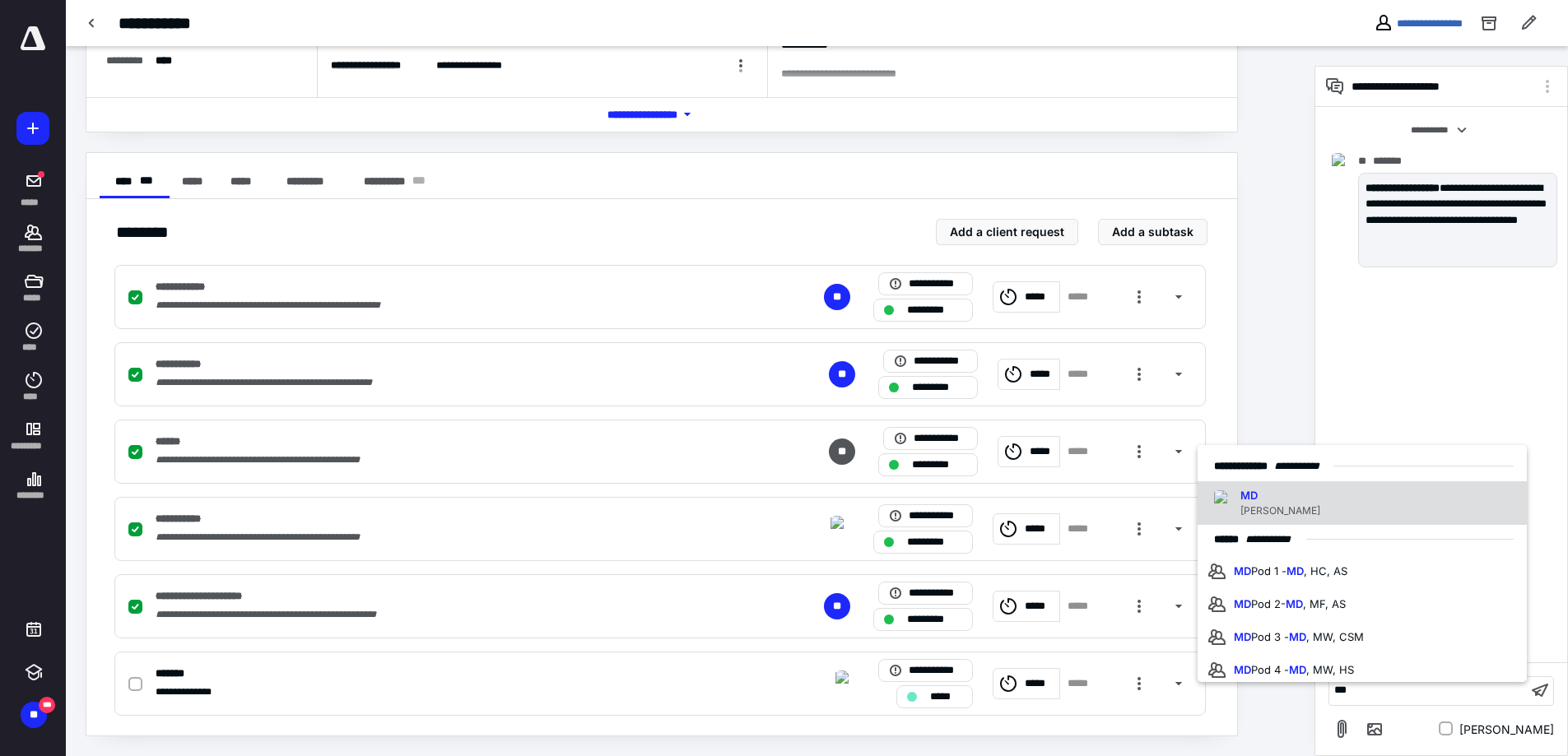 drag, startPoint x: 1413, startPoint y: 502, endPoint x: 1405, endPoint y: 494, distance: 11.313708 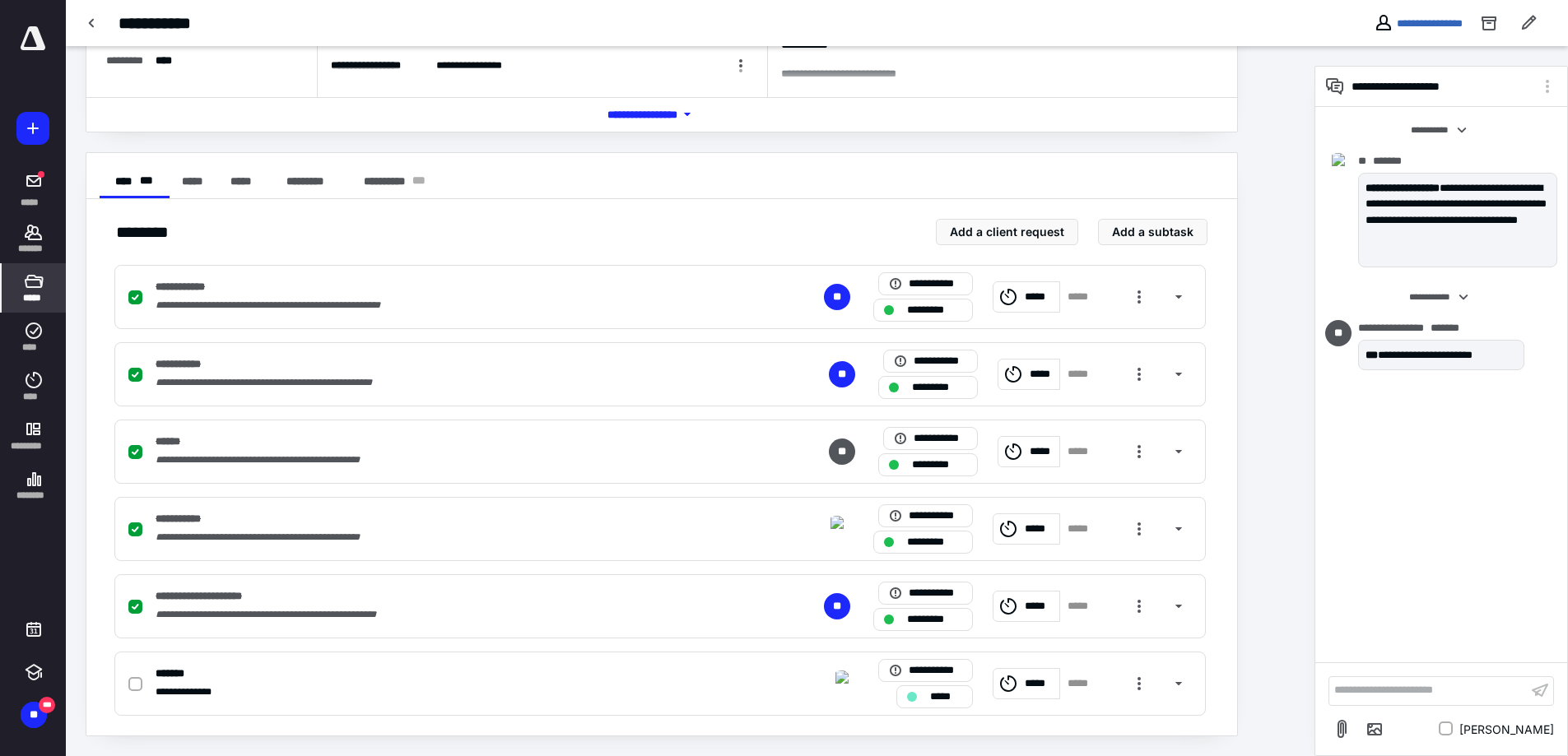 click on "*****" at bounding box center (33, 298) 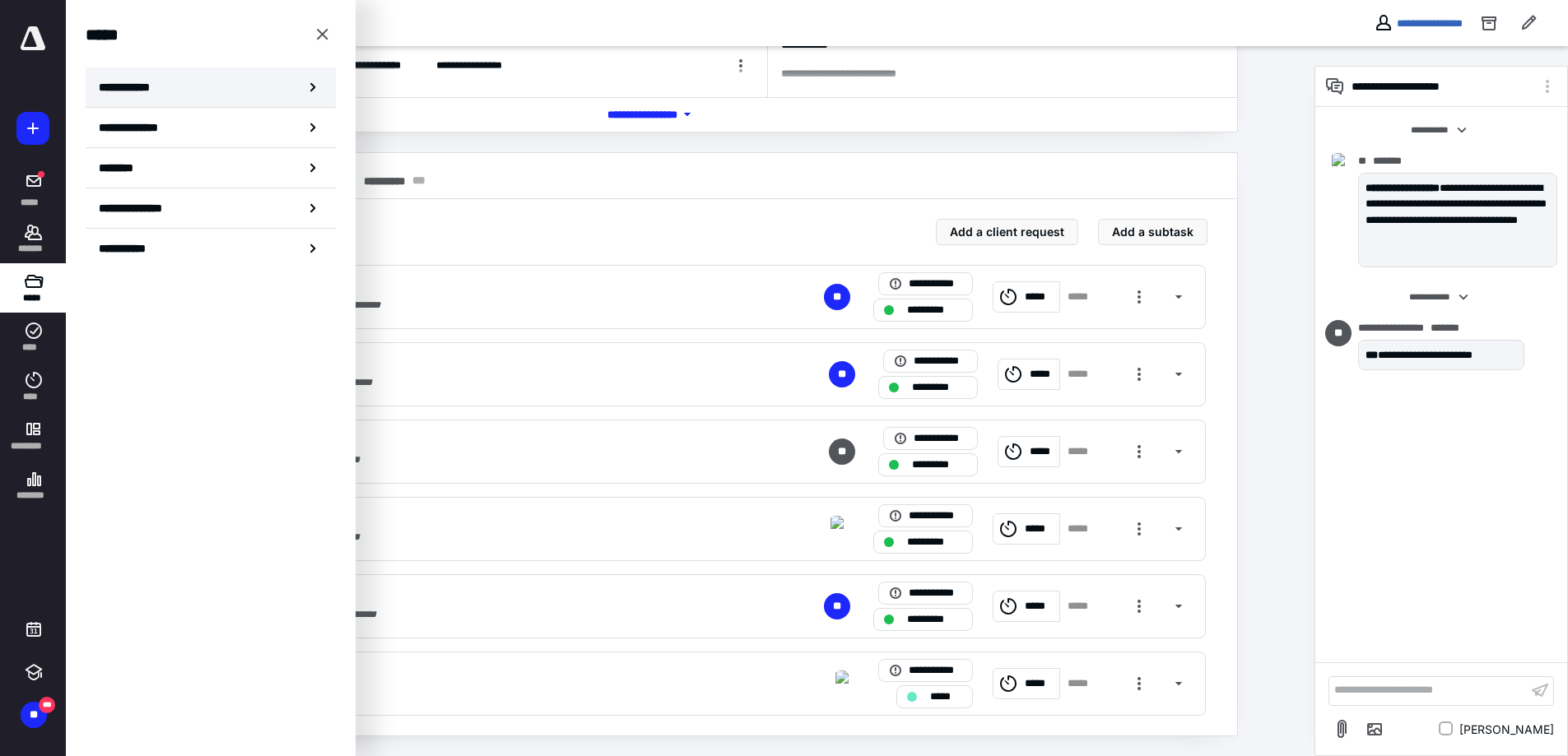 click on "**********" at bounding box center (211, 87) 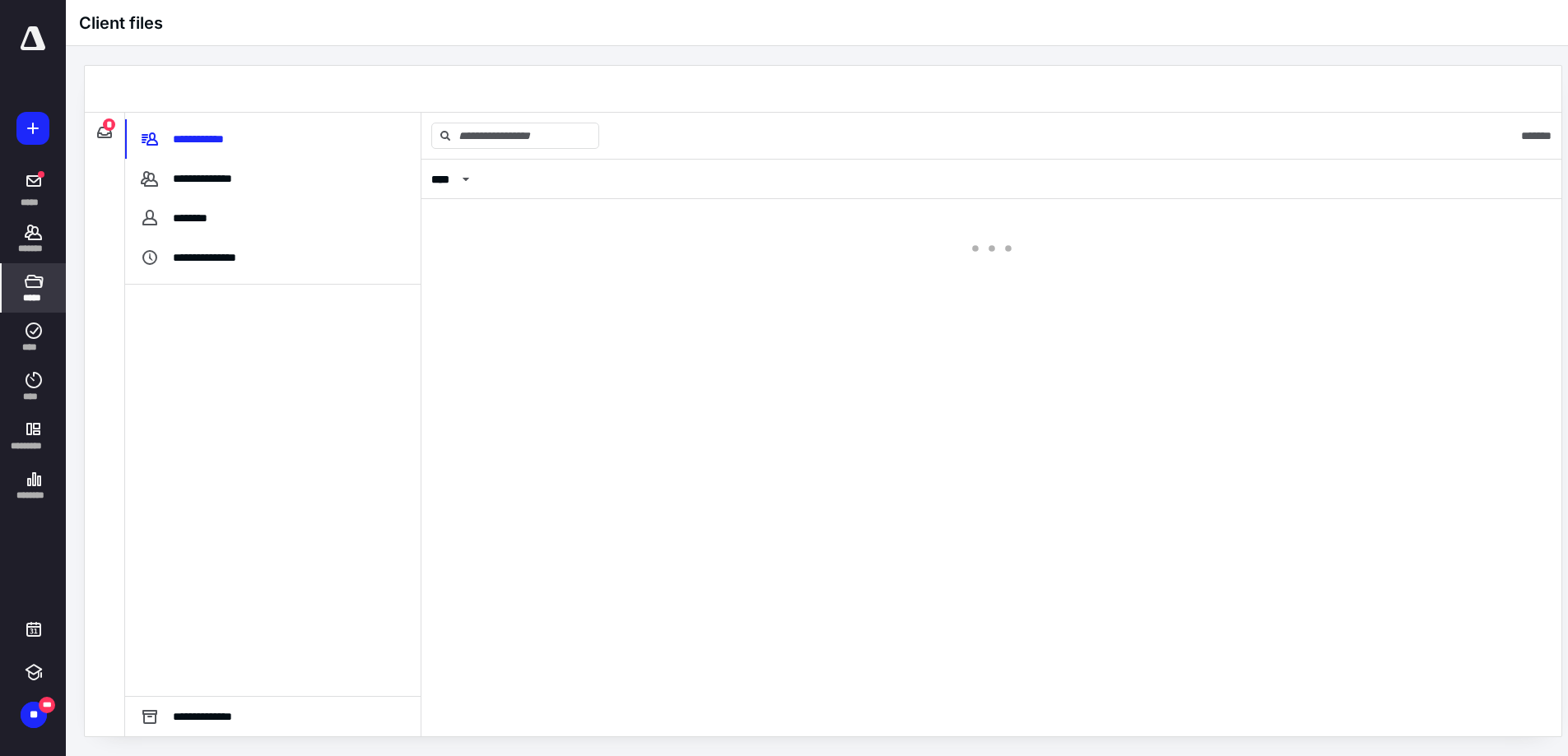 scroll, scrollTop: 0, scrollLeft: 0, axis: both 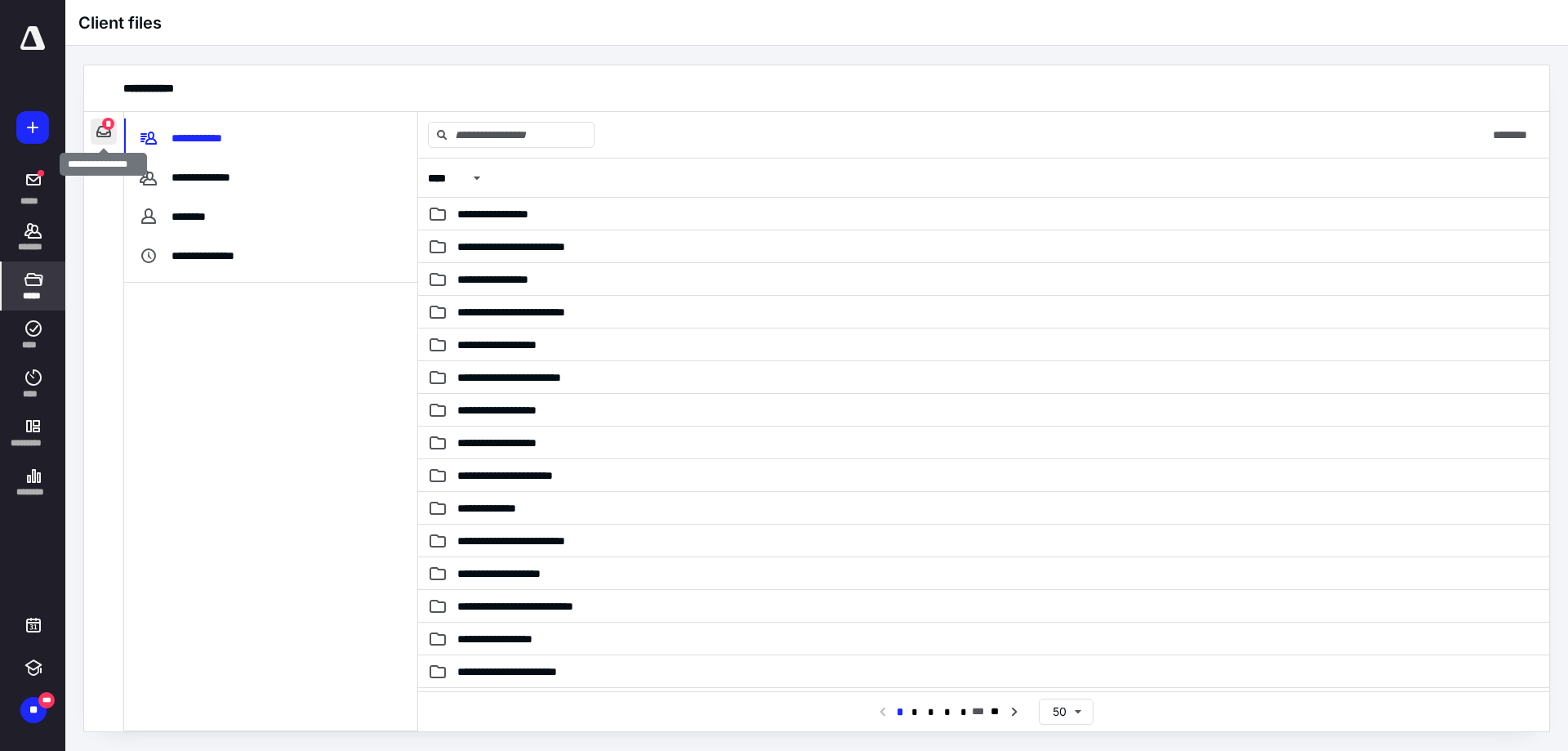 click at bounding box center (104, 132) 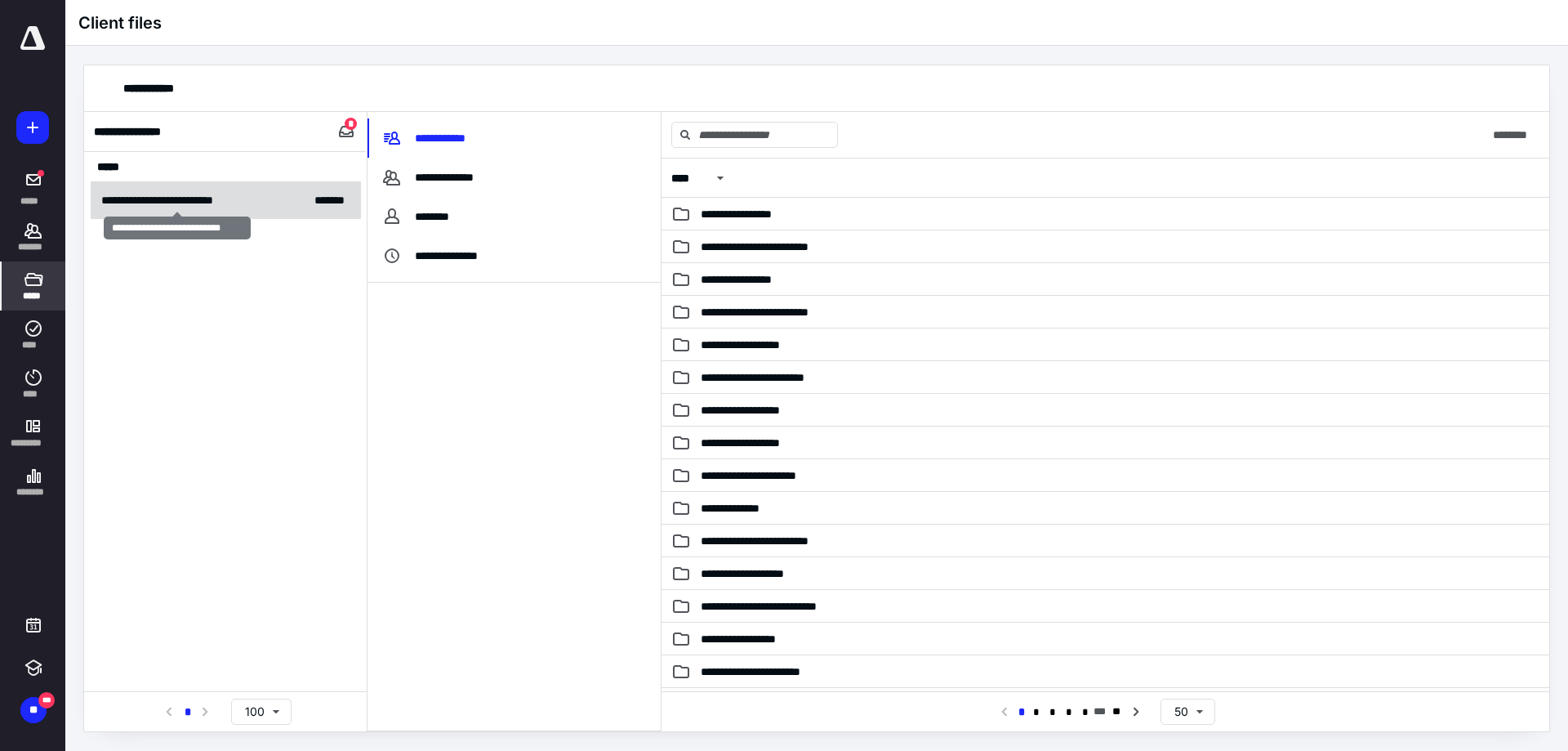 click on "**********" at bounding box center [176, 200] 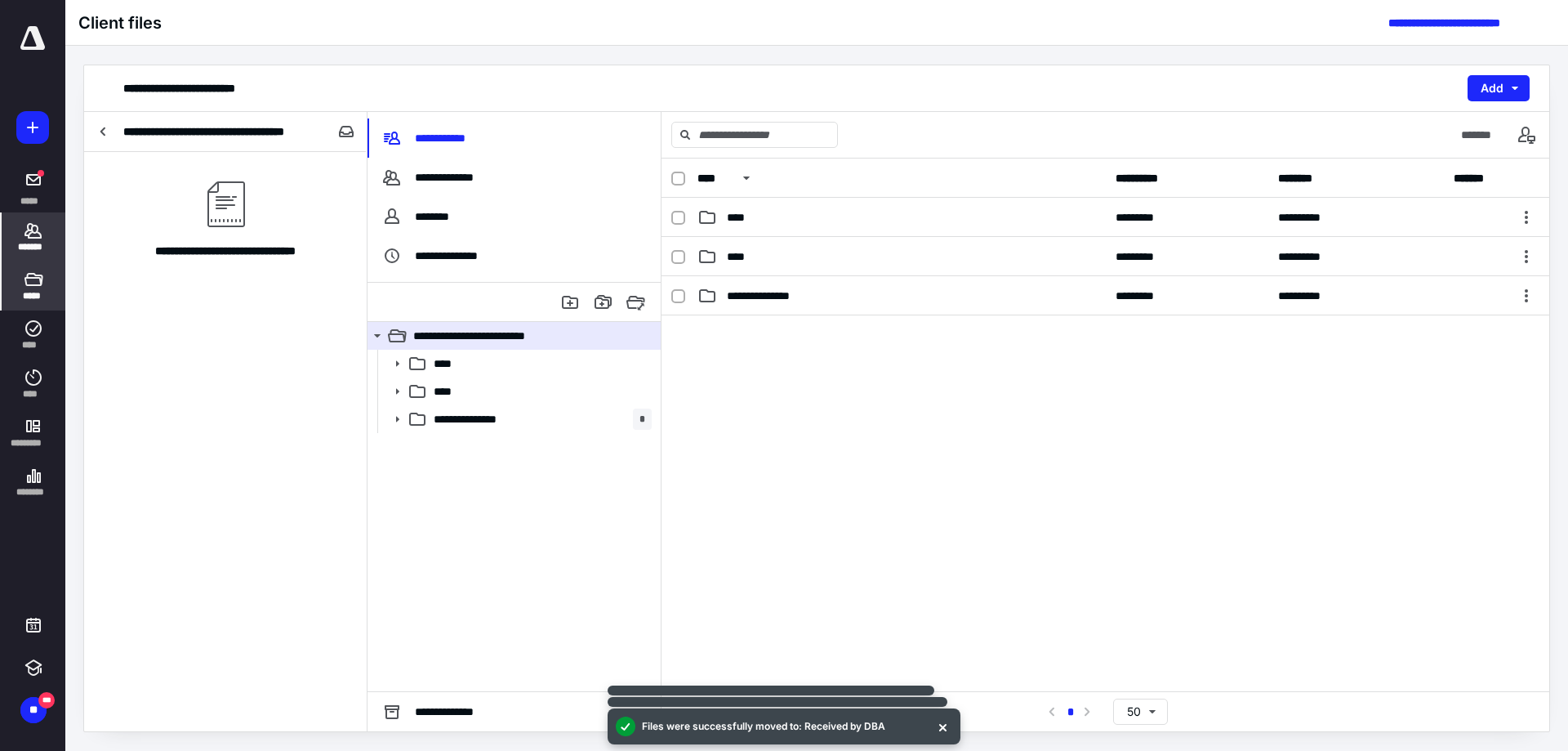 click on "*******" at bounding box center [33, 247] 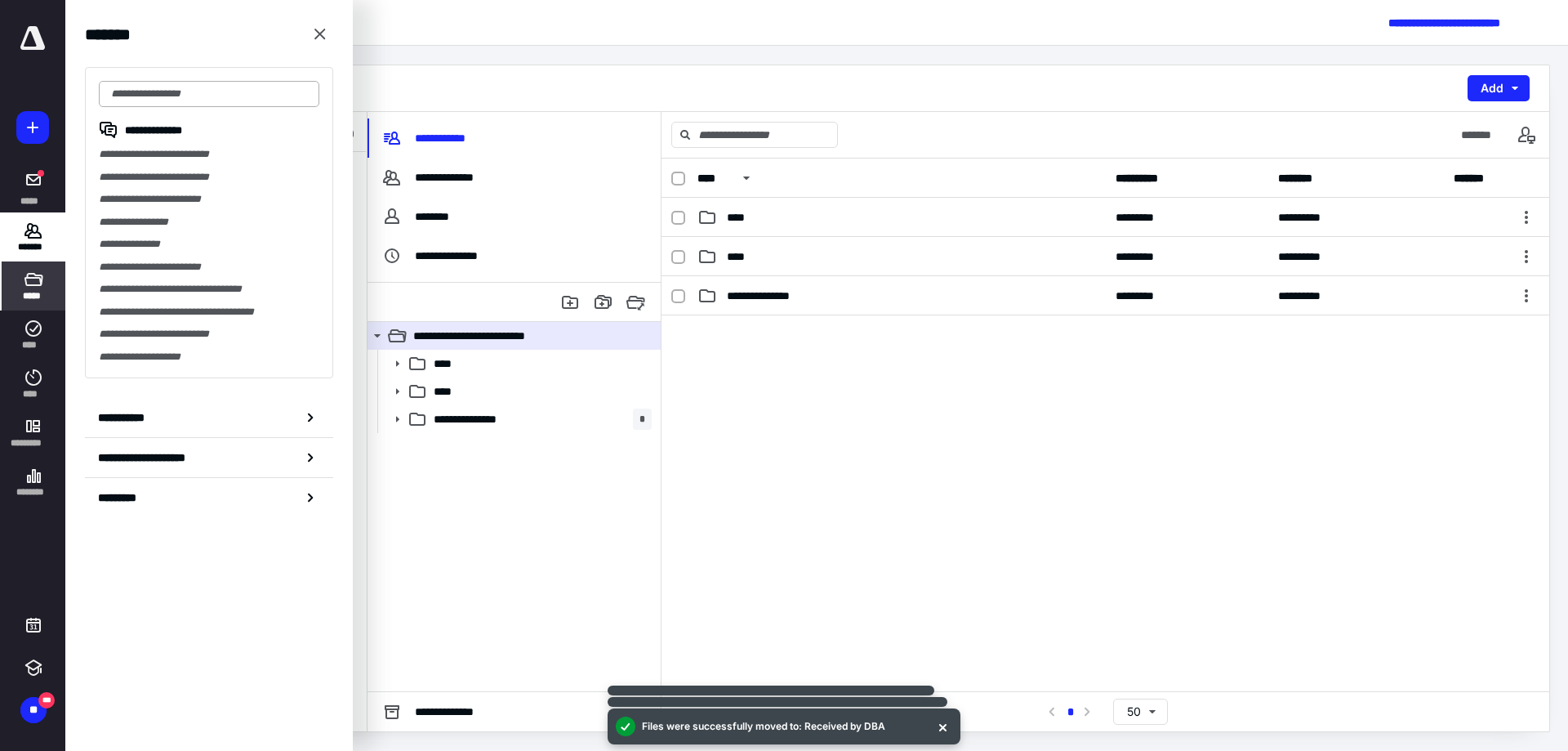 click at bounding box center (209, 94) 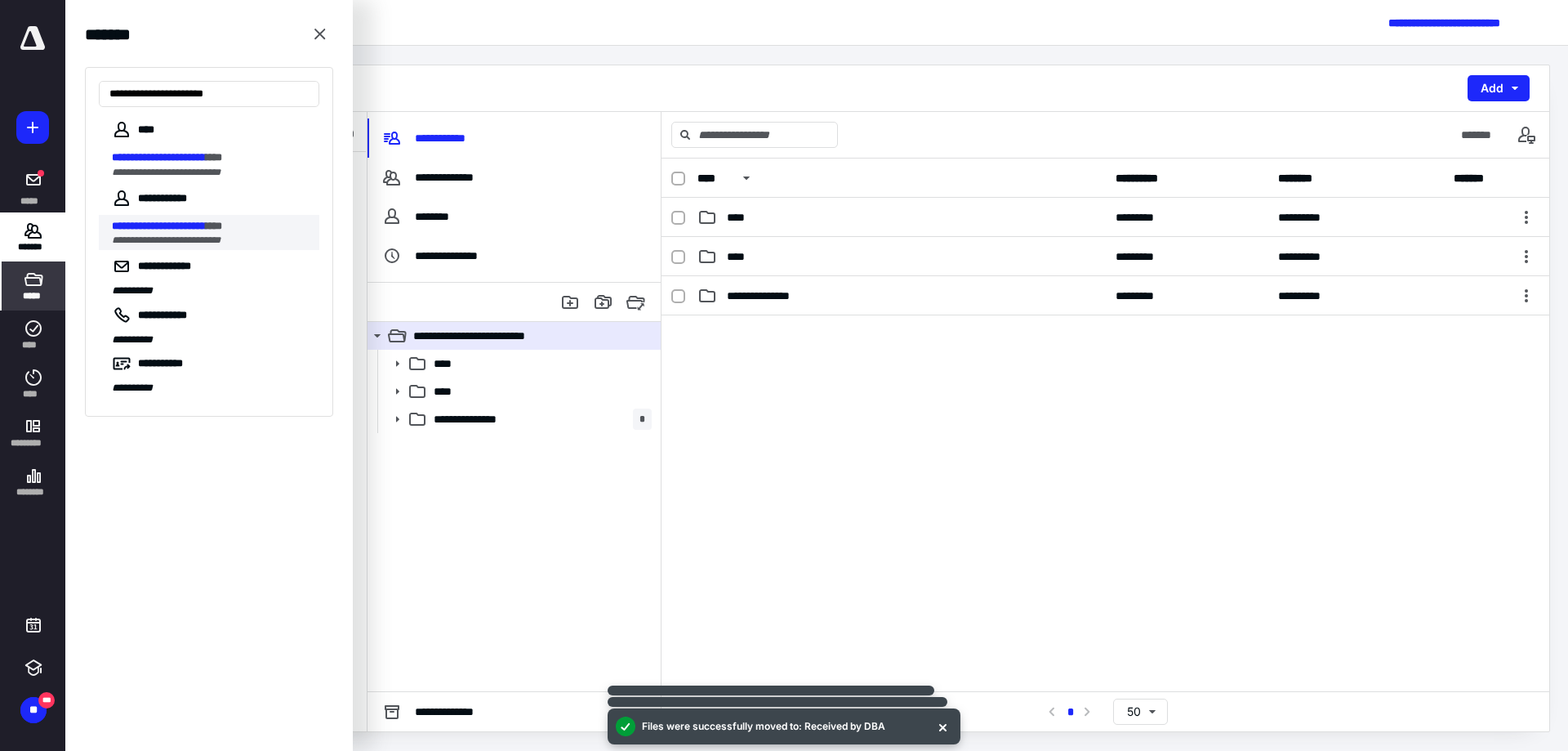 type on "**********" 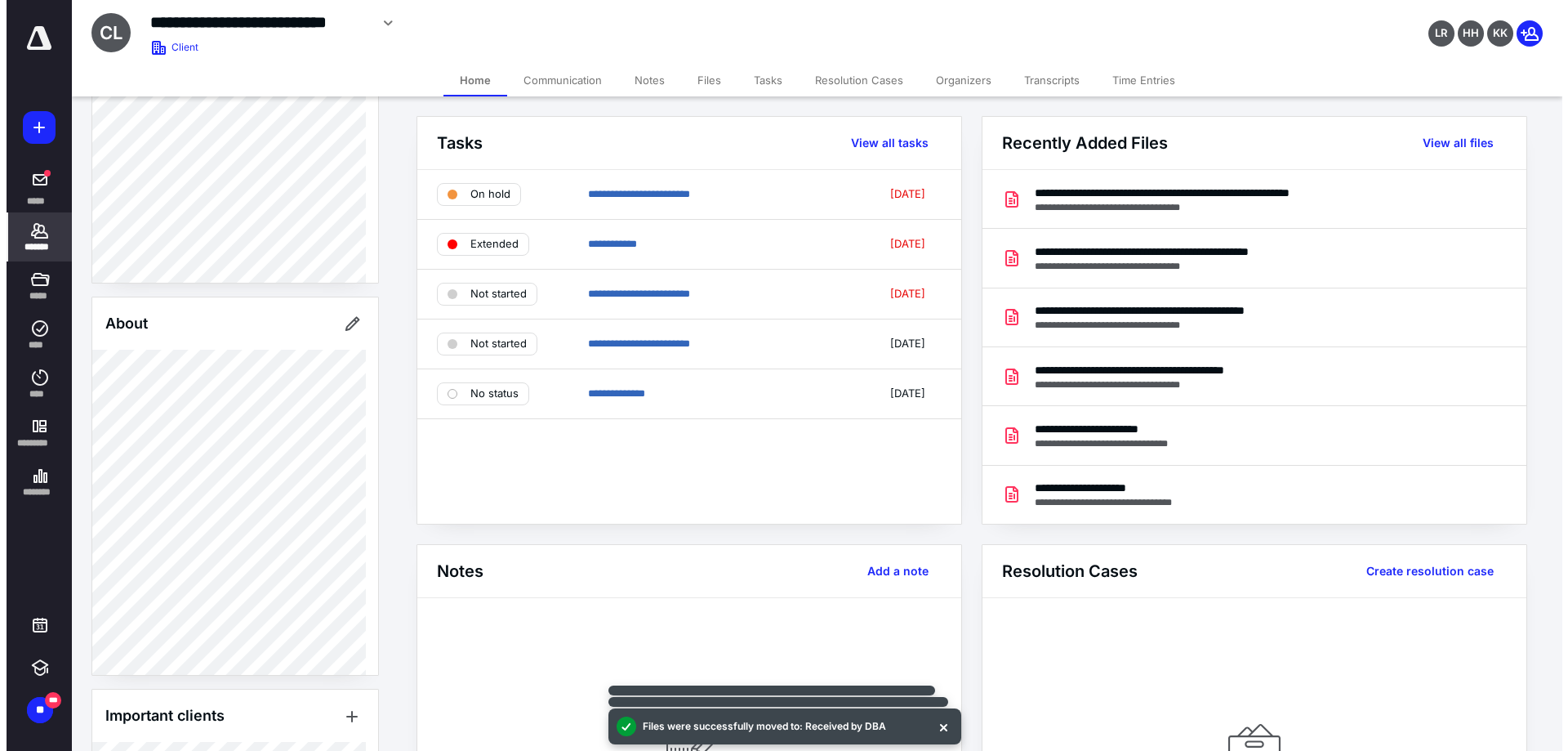 scroll, scrollTop: 409, scrollLeft: 0, axis: vertical 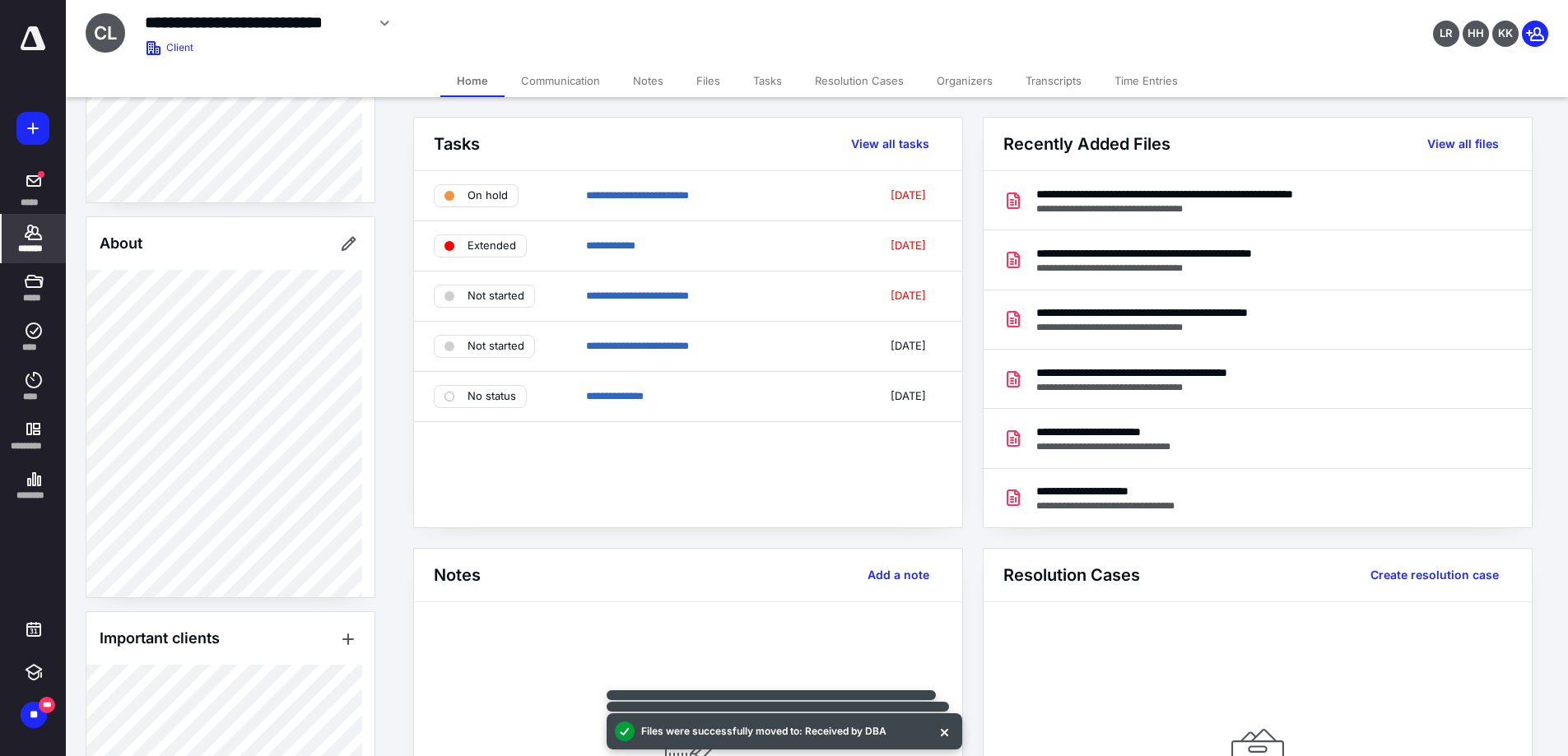 click on "Files" at bounding box center (708, 81) 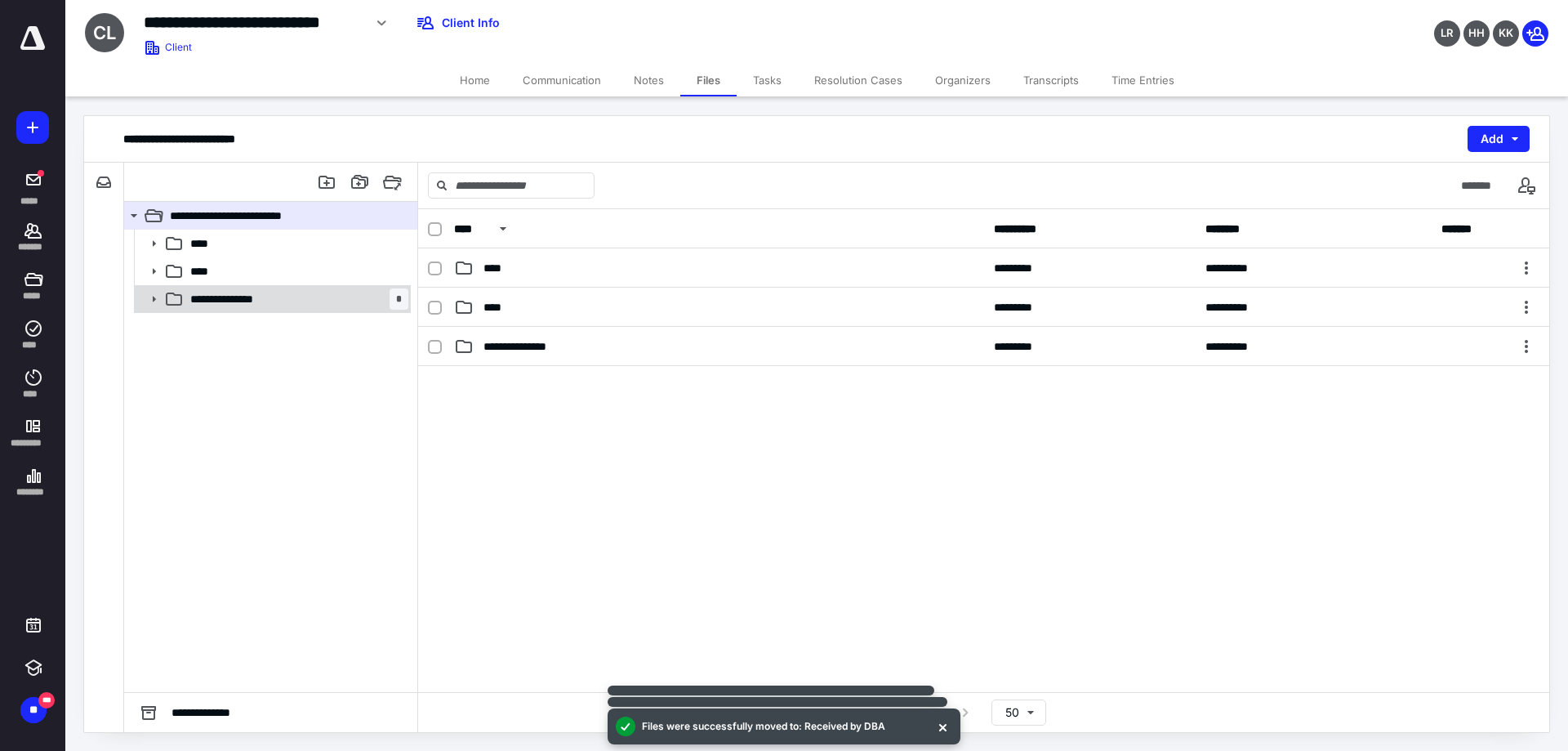 click on "**********" at bounding box center (237, 299) 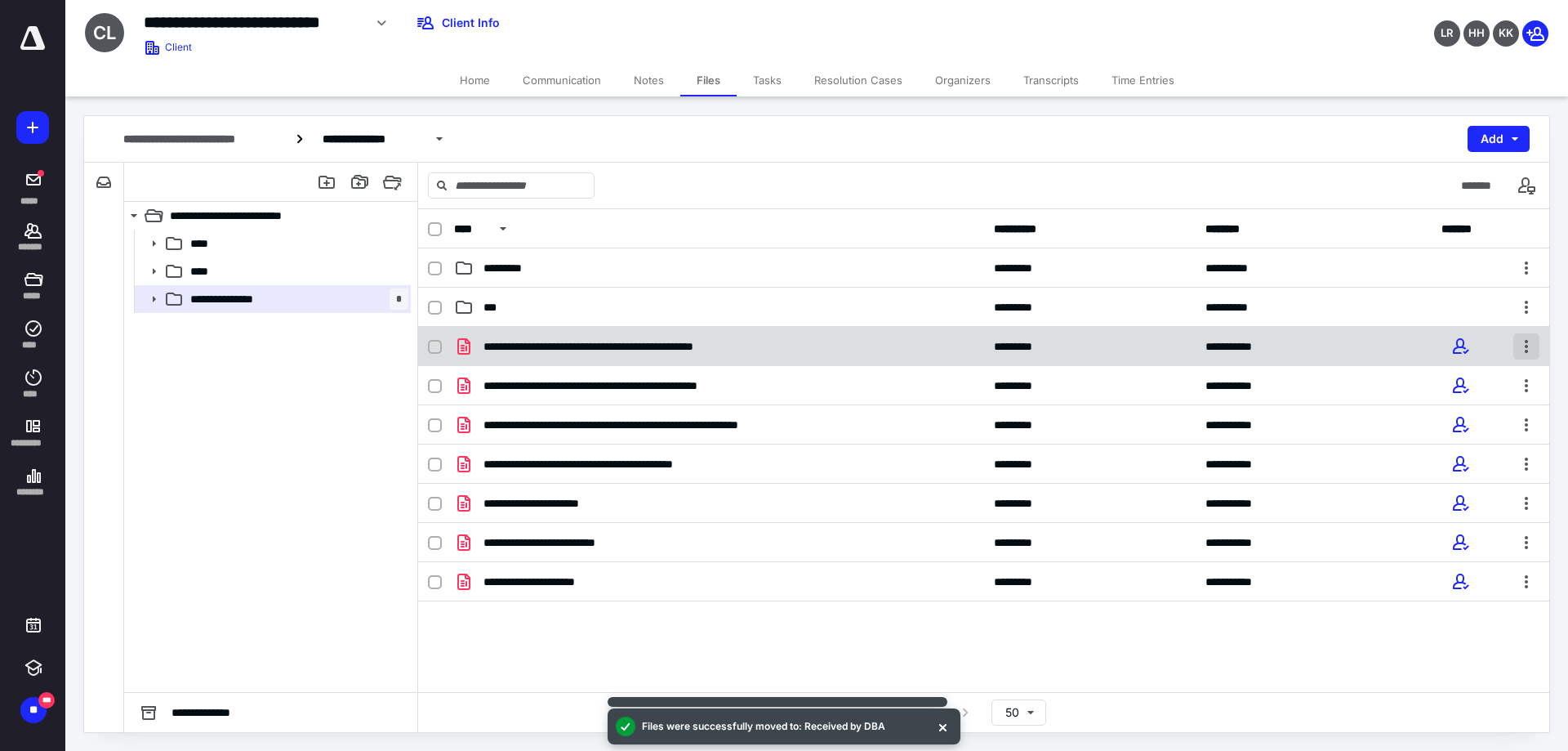 click at bounding box center [1526, 346] 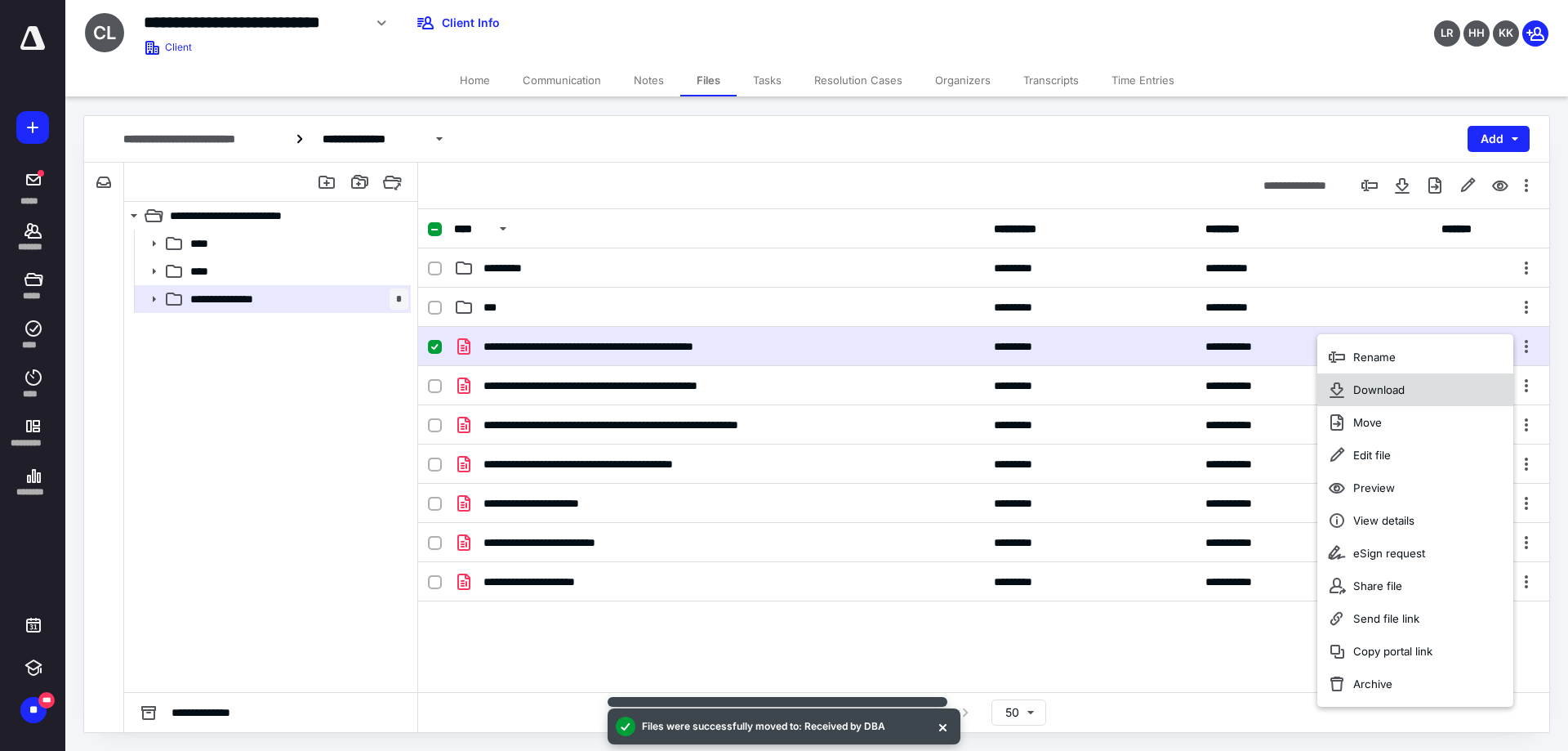 click on "Download" at bounding box center [1379, 390] 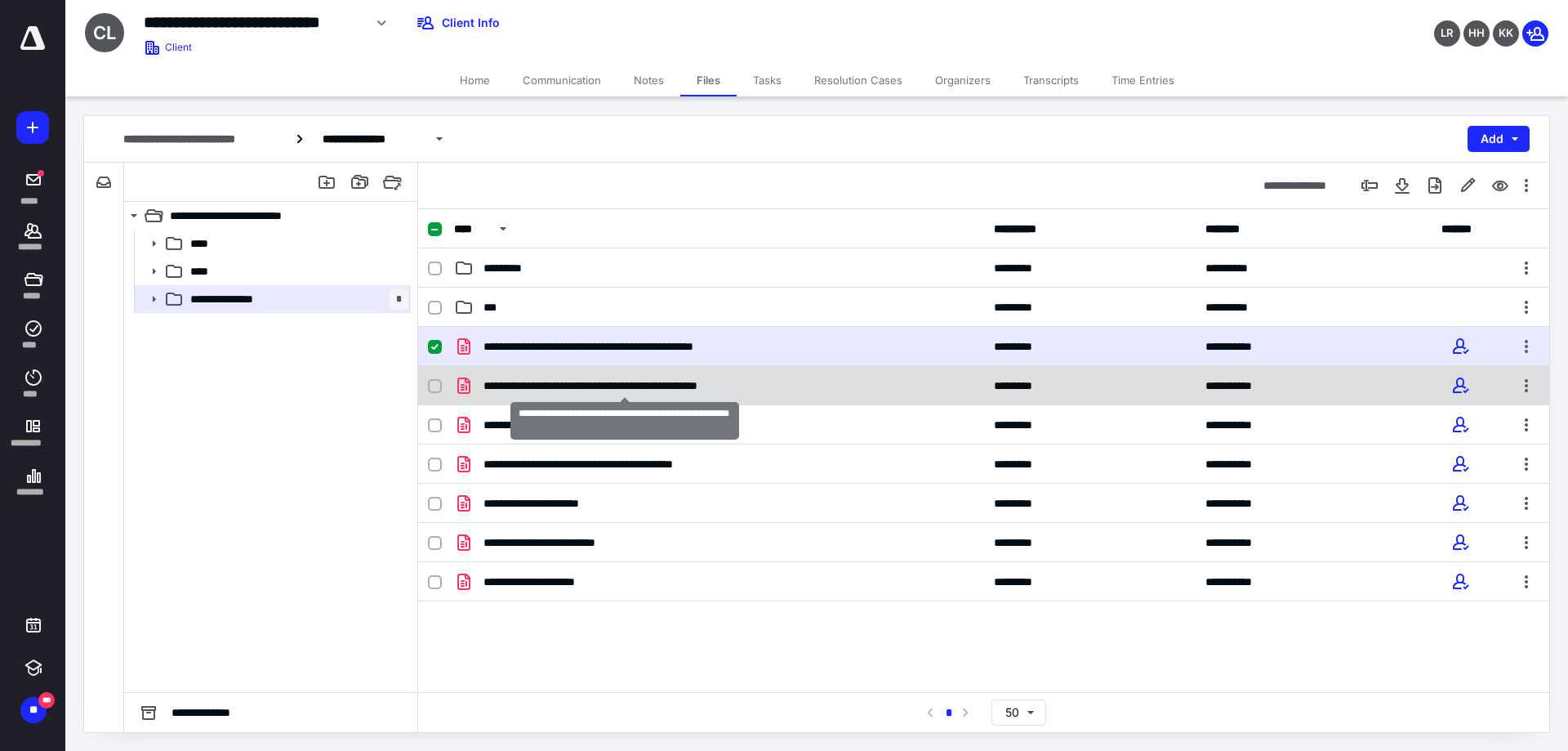 click on "**********" at bounding box center [625, 386] 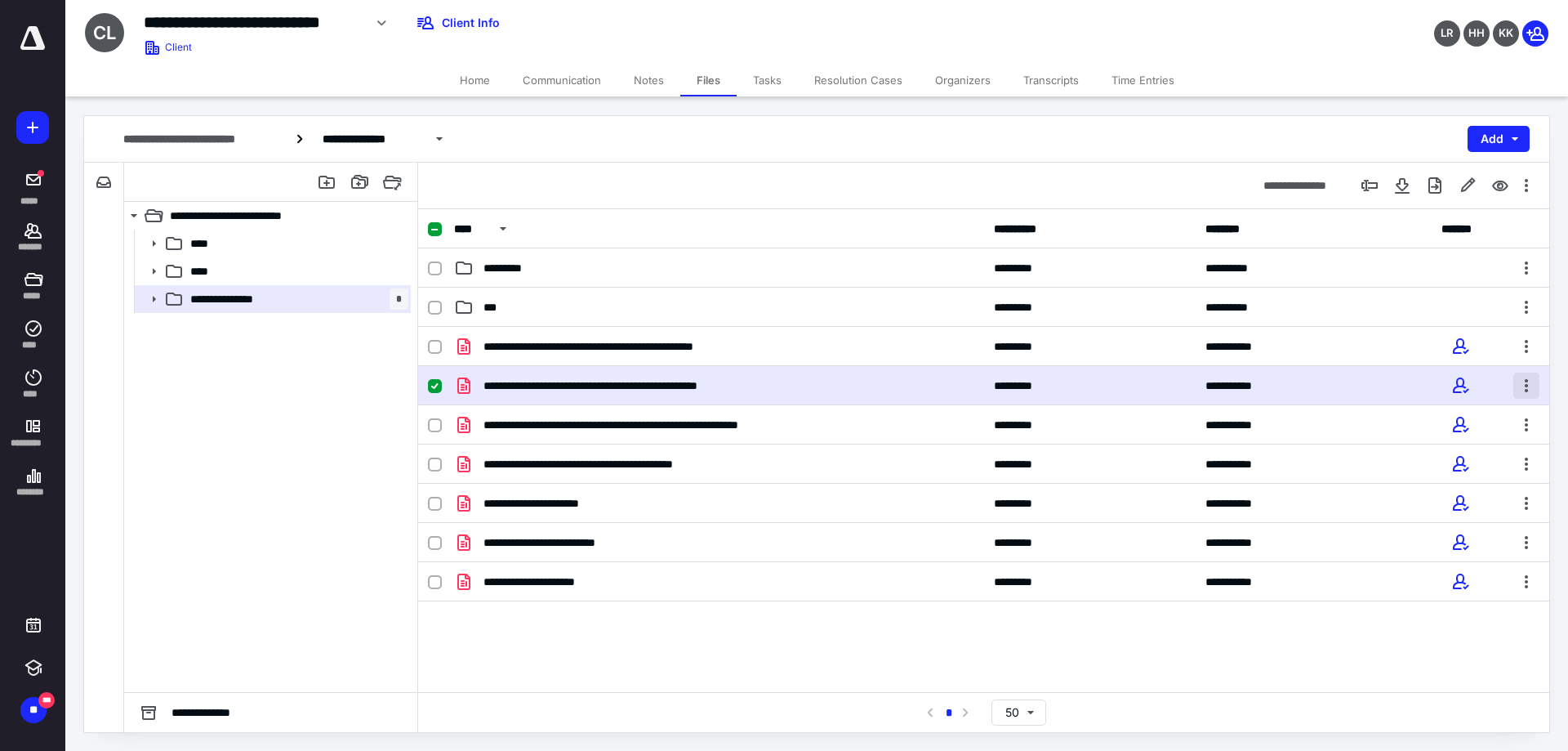 click at bounding box center [1526, 386] 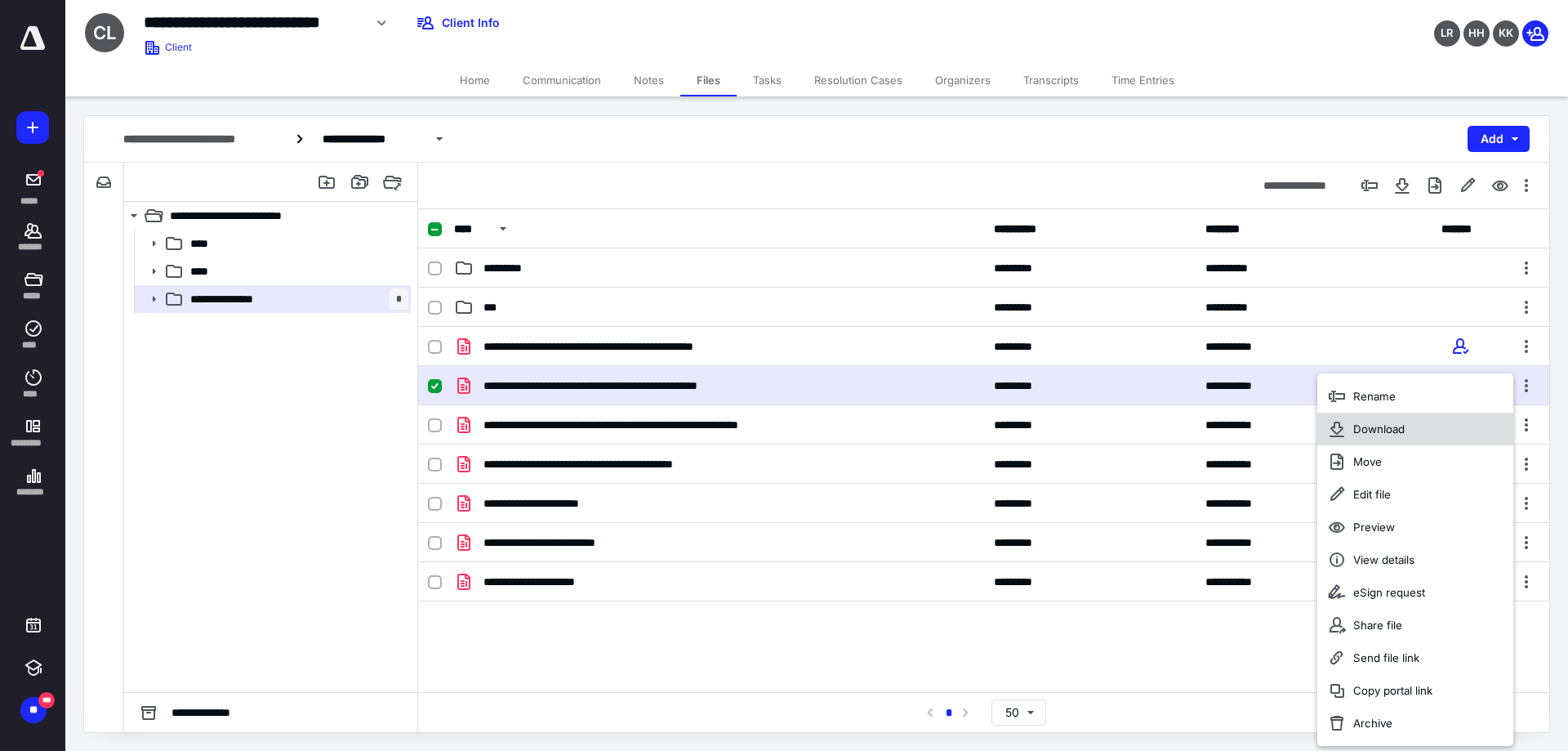 click on "Download" at bounding box center (1415, 429) 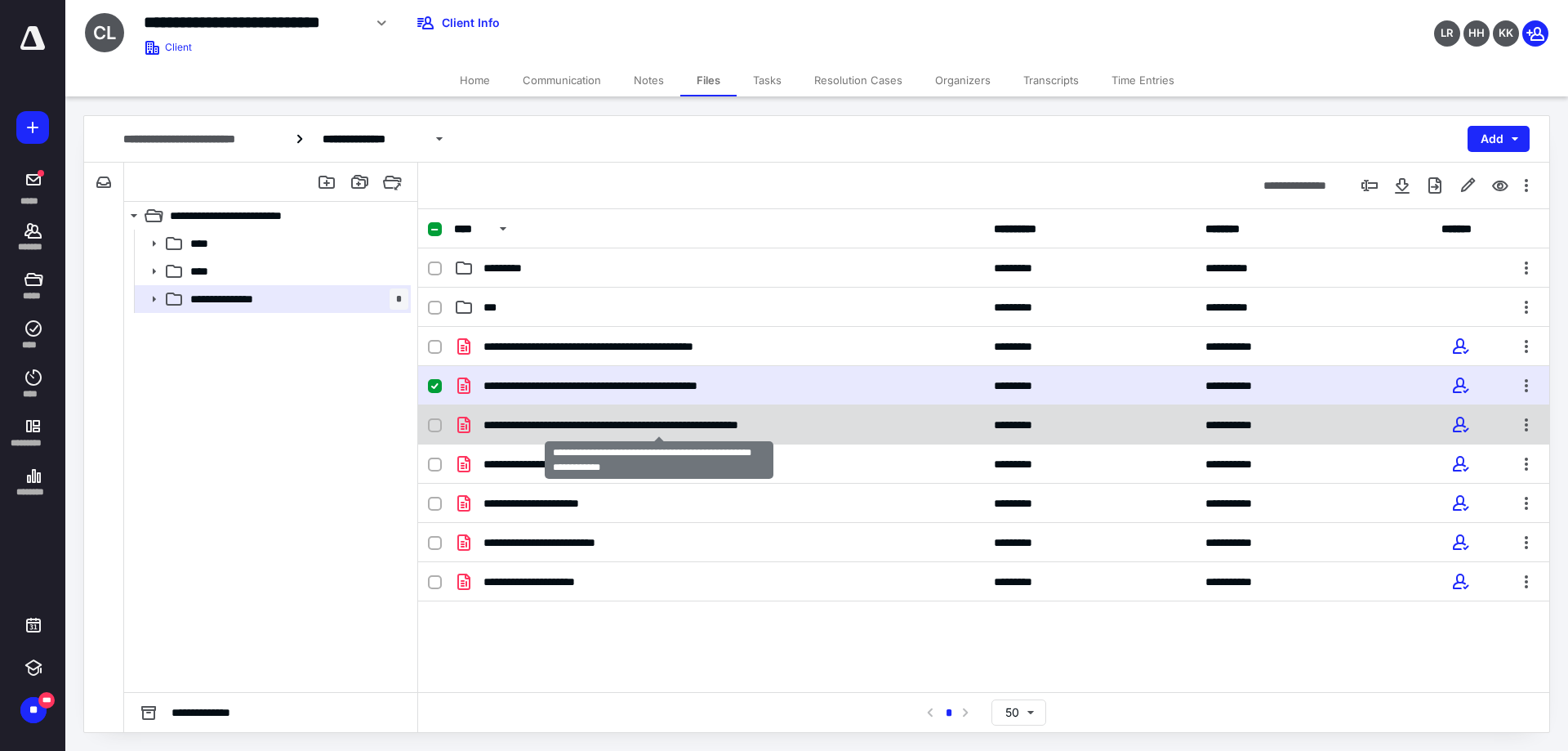 click on "**********" at bounding box center (658, 425) 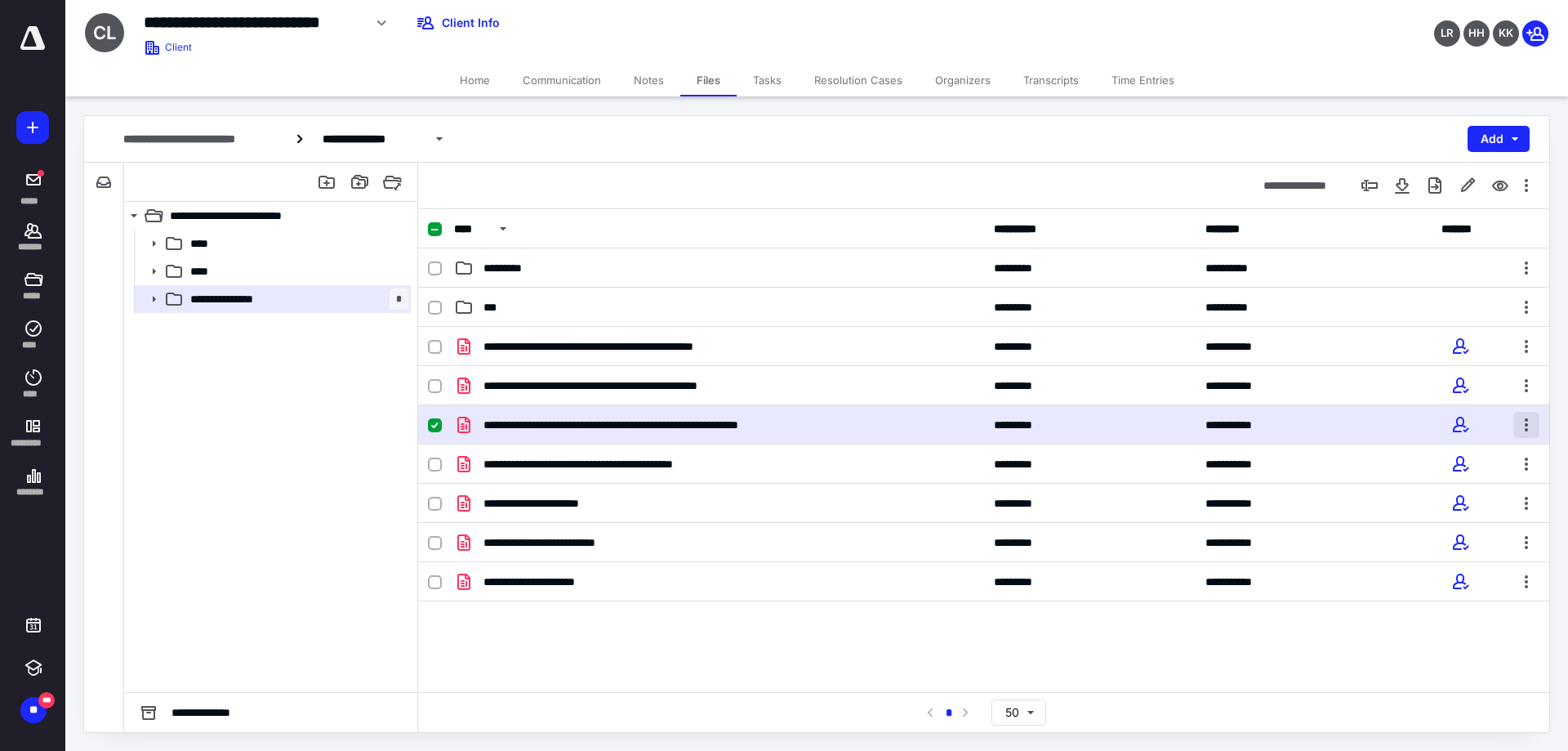 click at bounding box center [1526, 425] 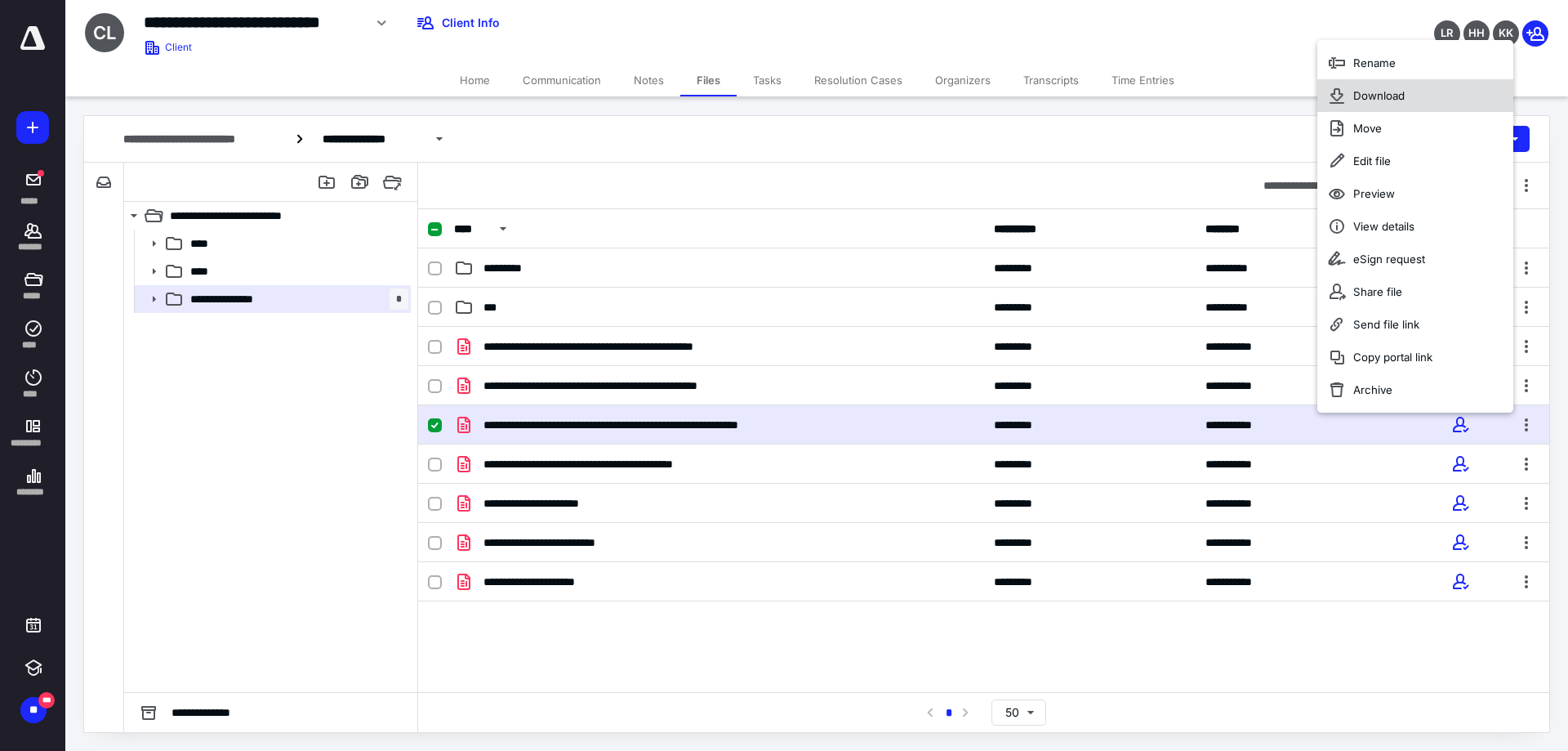 click on "Download" at bounding box center [1415, 96] 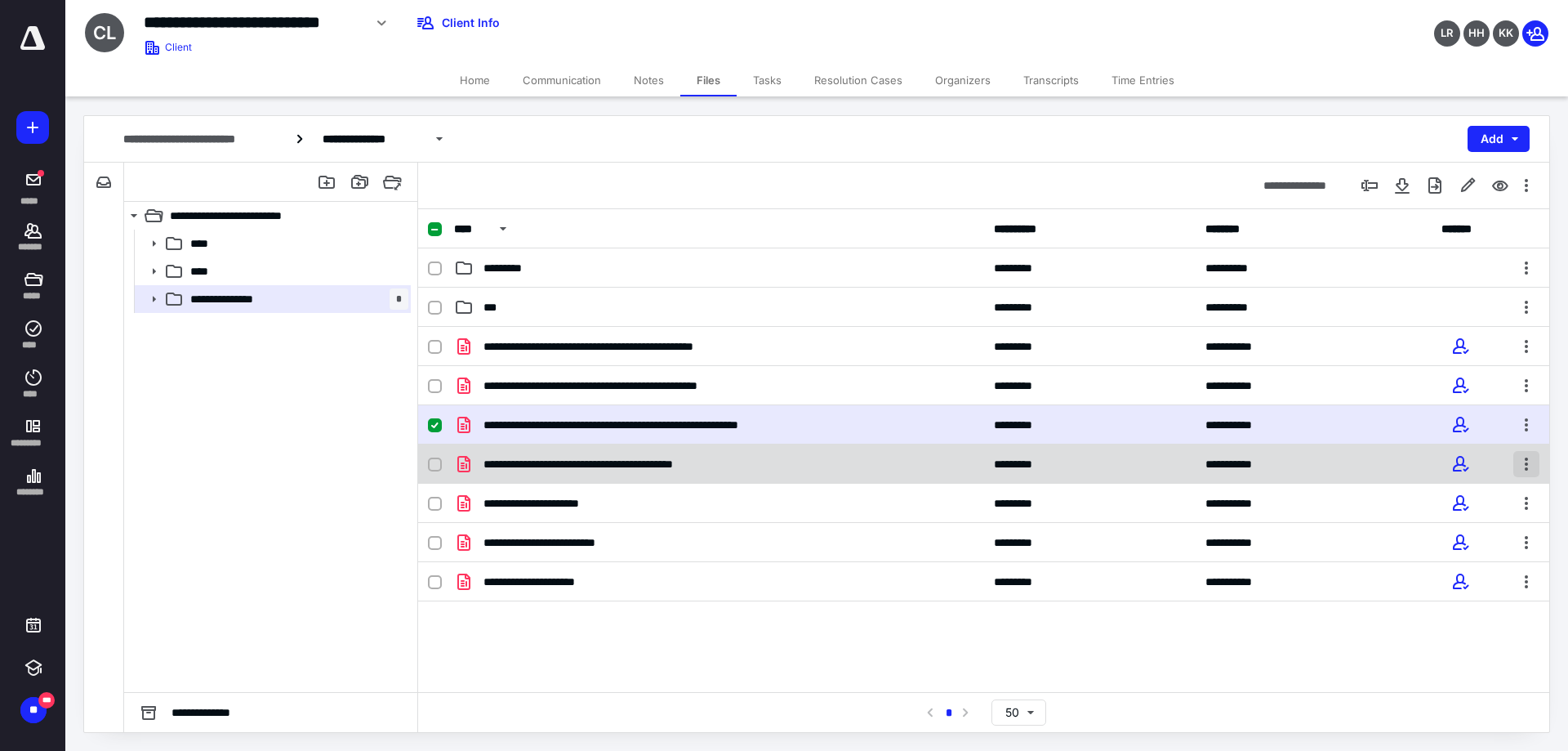 click at bounding box center (1526, 464) 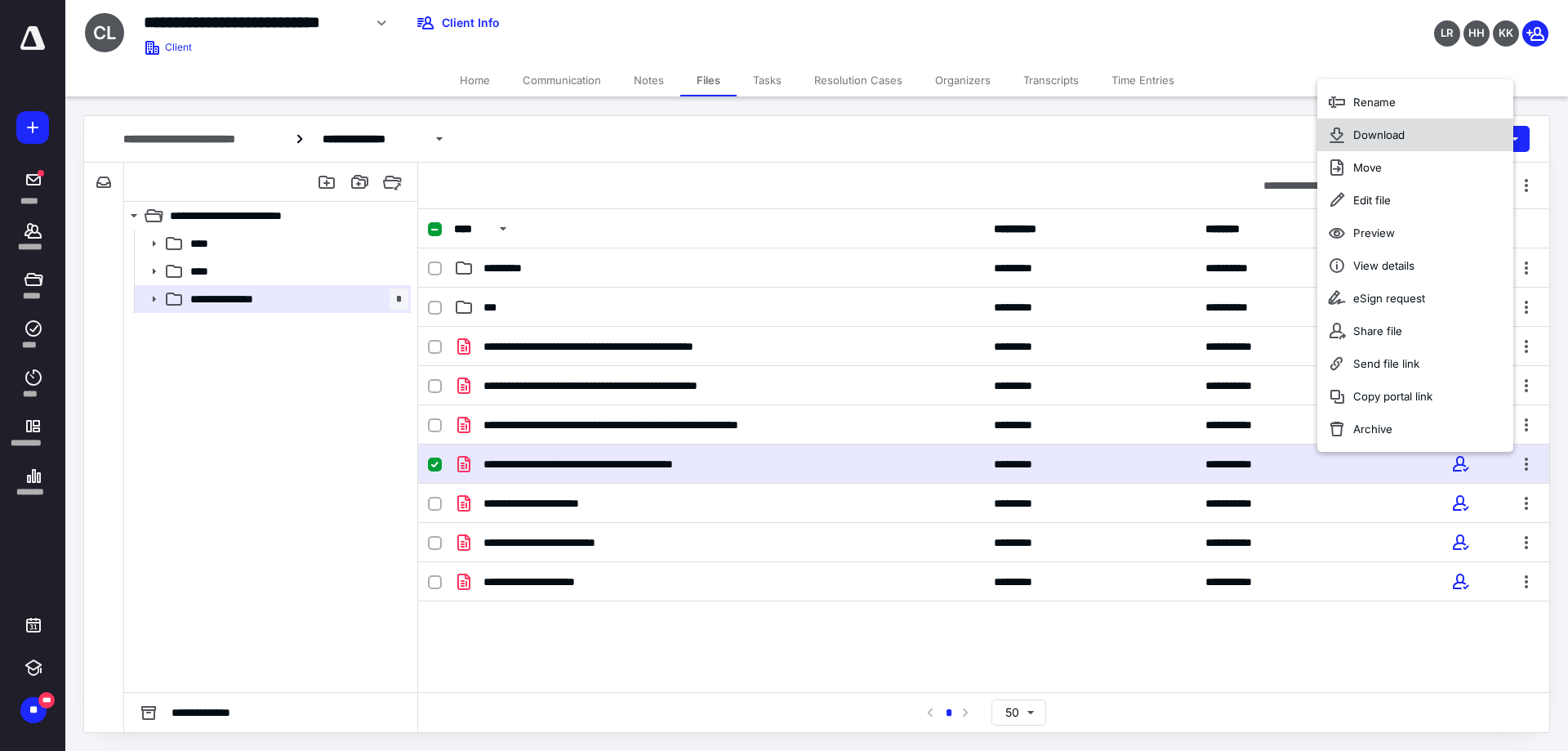 click on "Download" at bounding box center [1415, 135] 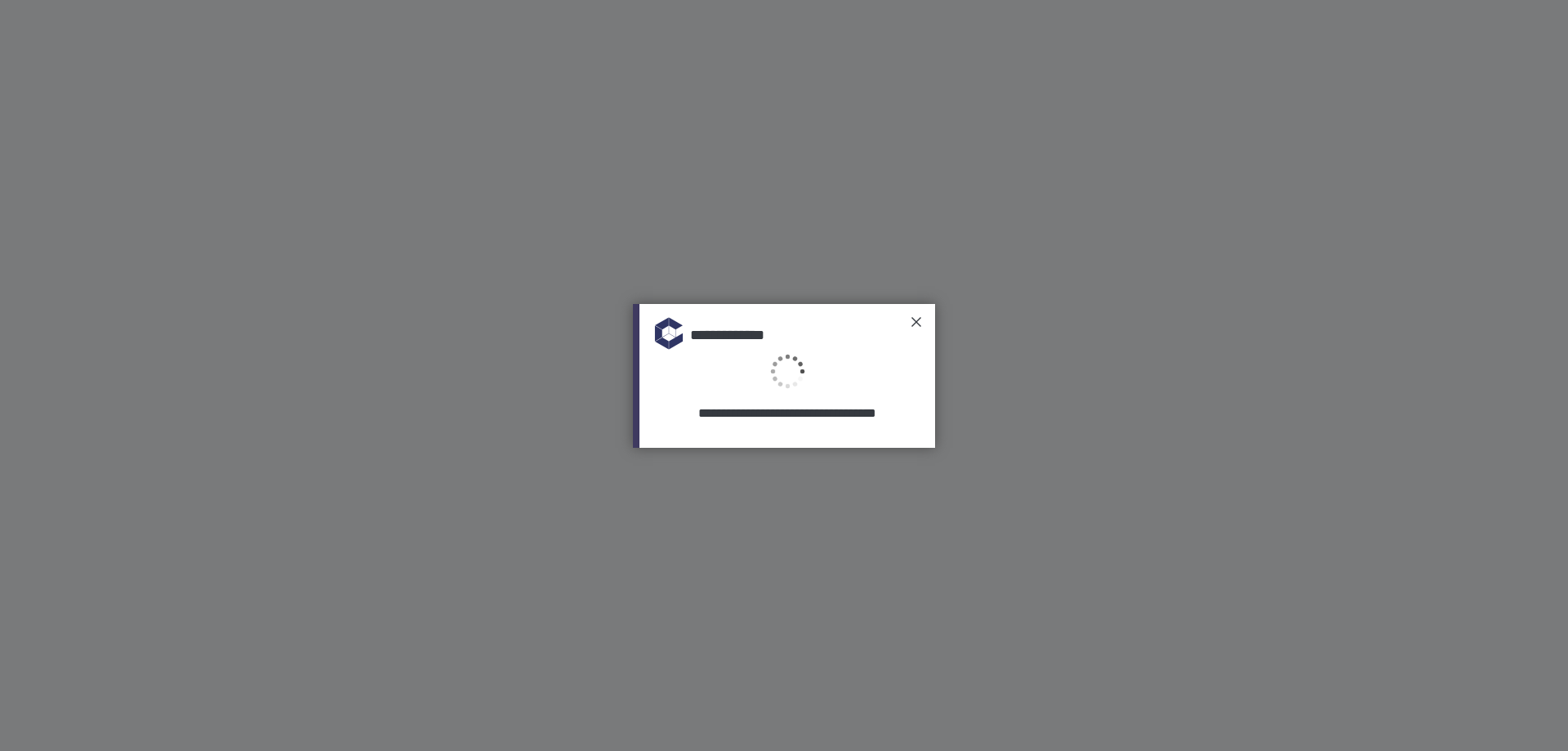 scroll, scrollTop: 0, scrollLeft: 0, axis: both 